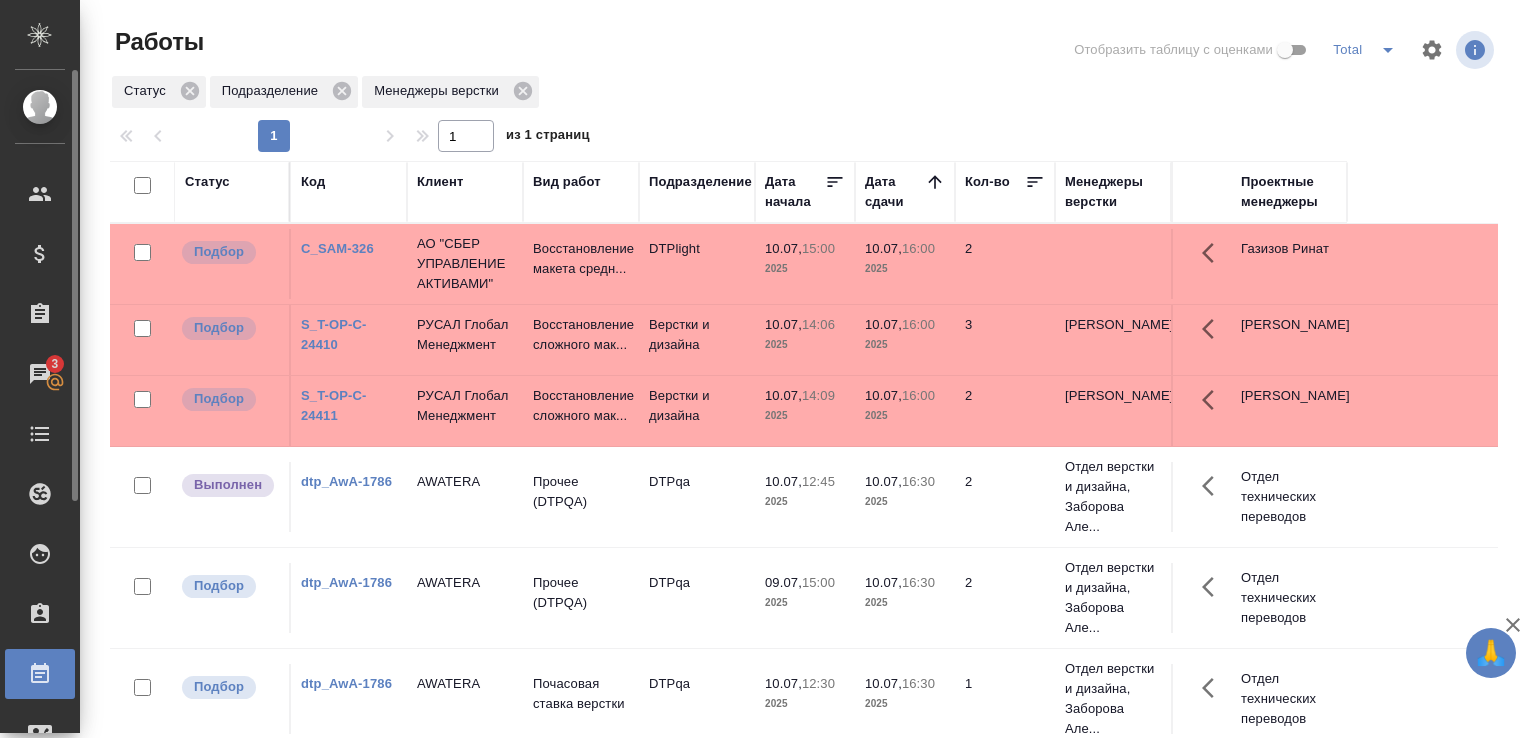scroll, scrollTop: 0, scrollLeft: 0, axis: both 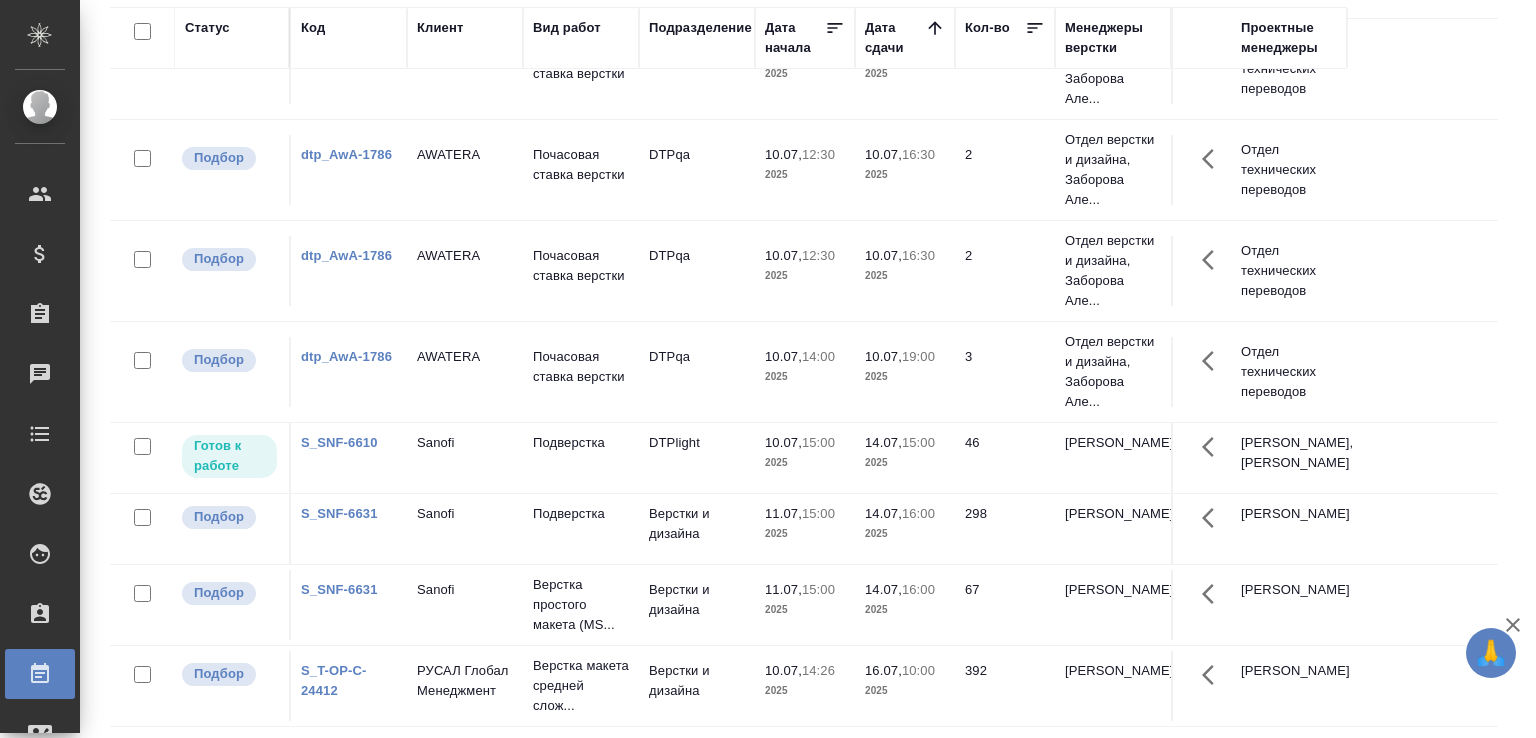 click on "11.07," at bounding box center [783, 513] 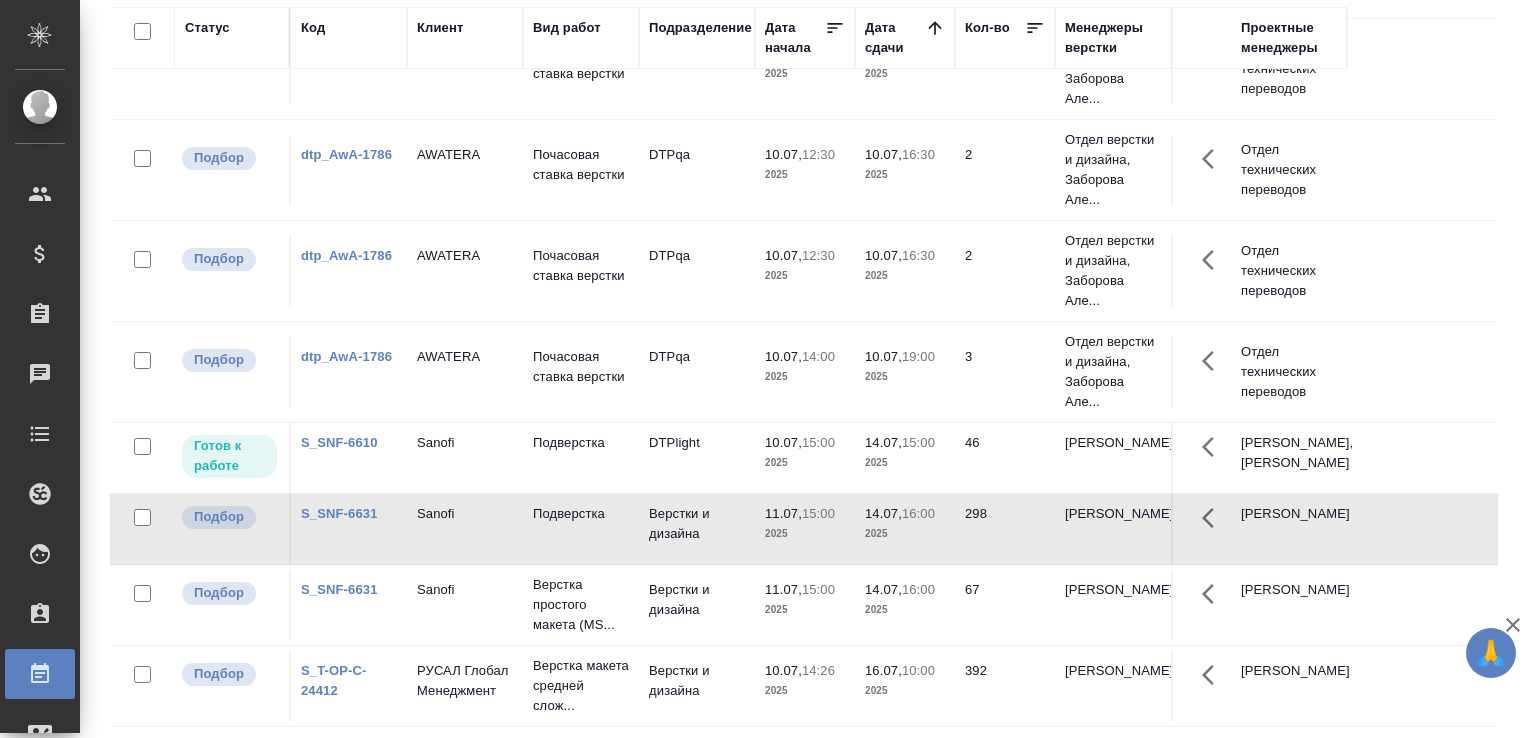 scroll, scrollTop: 0, scrollLeft: 0, axis: both 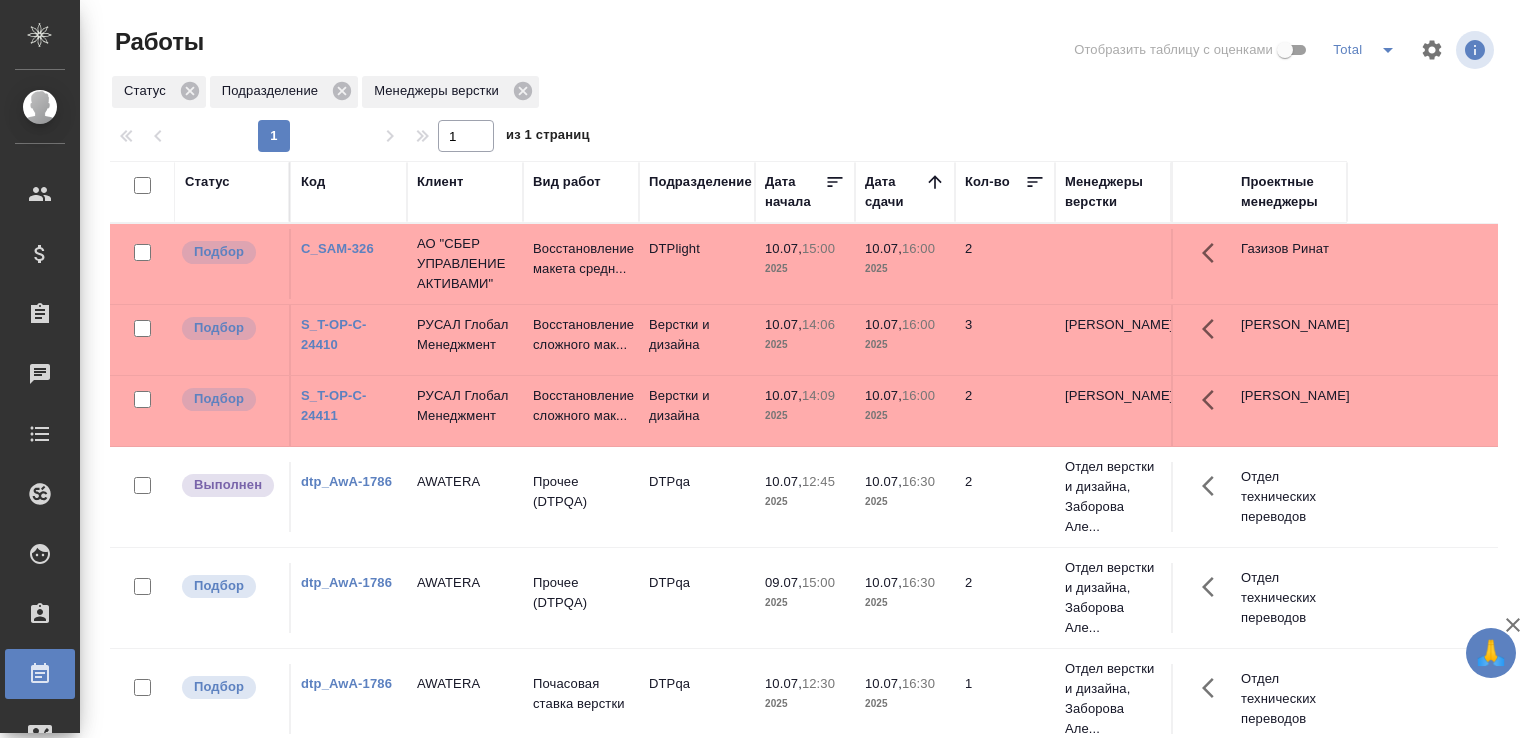 click on "Верстки и дизайна" at bounding box center [697, 264] 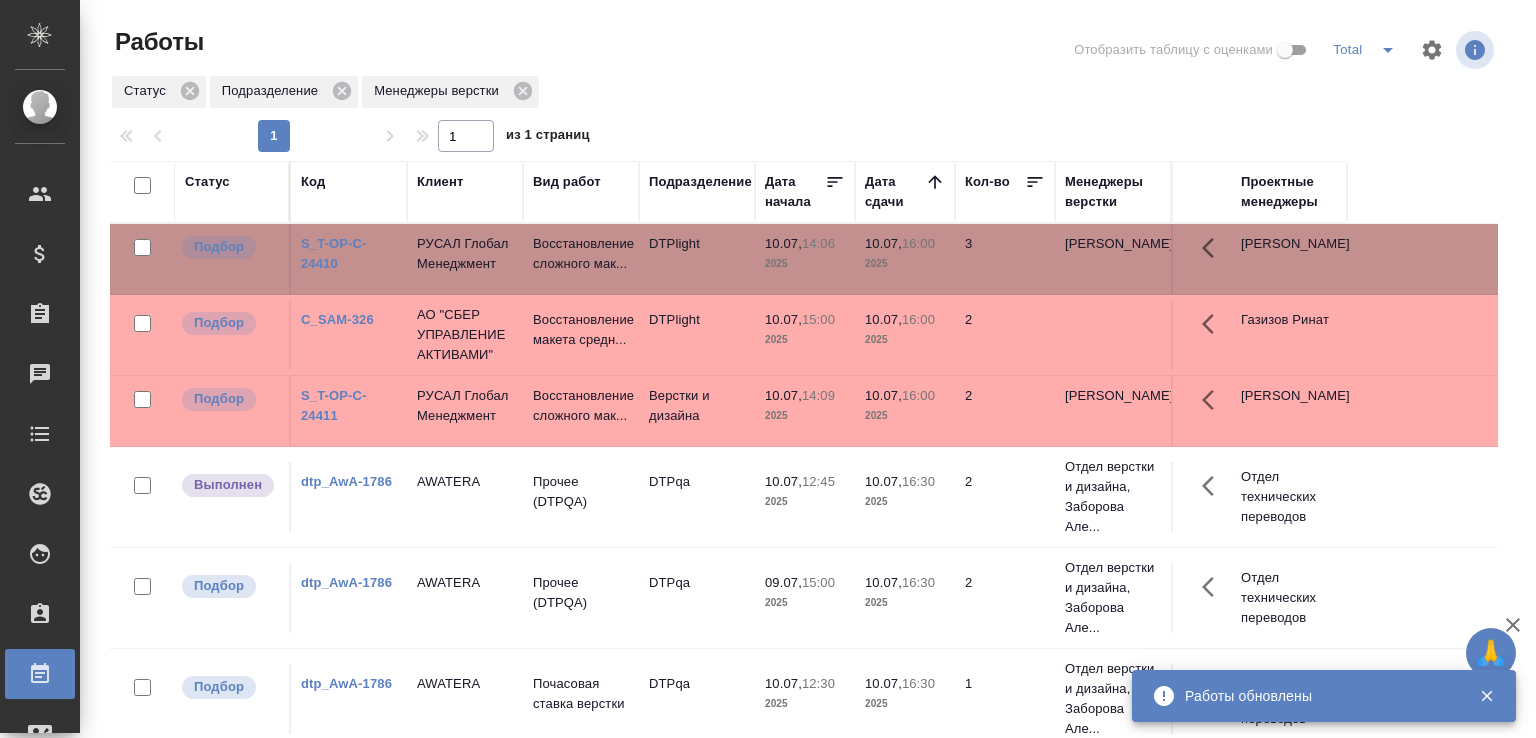 click on "2025" at bounding box center (805, 416) 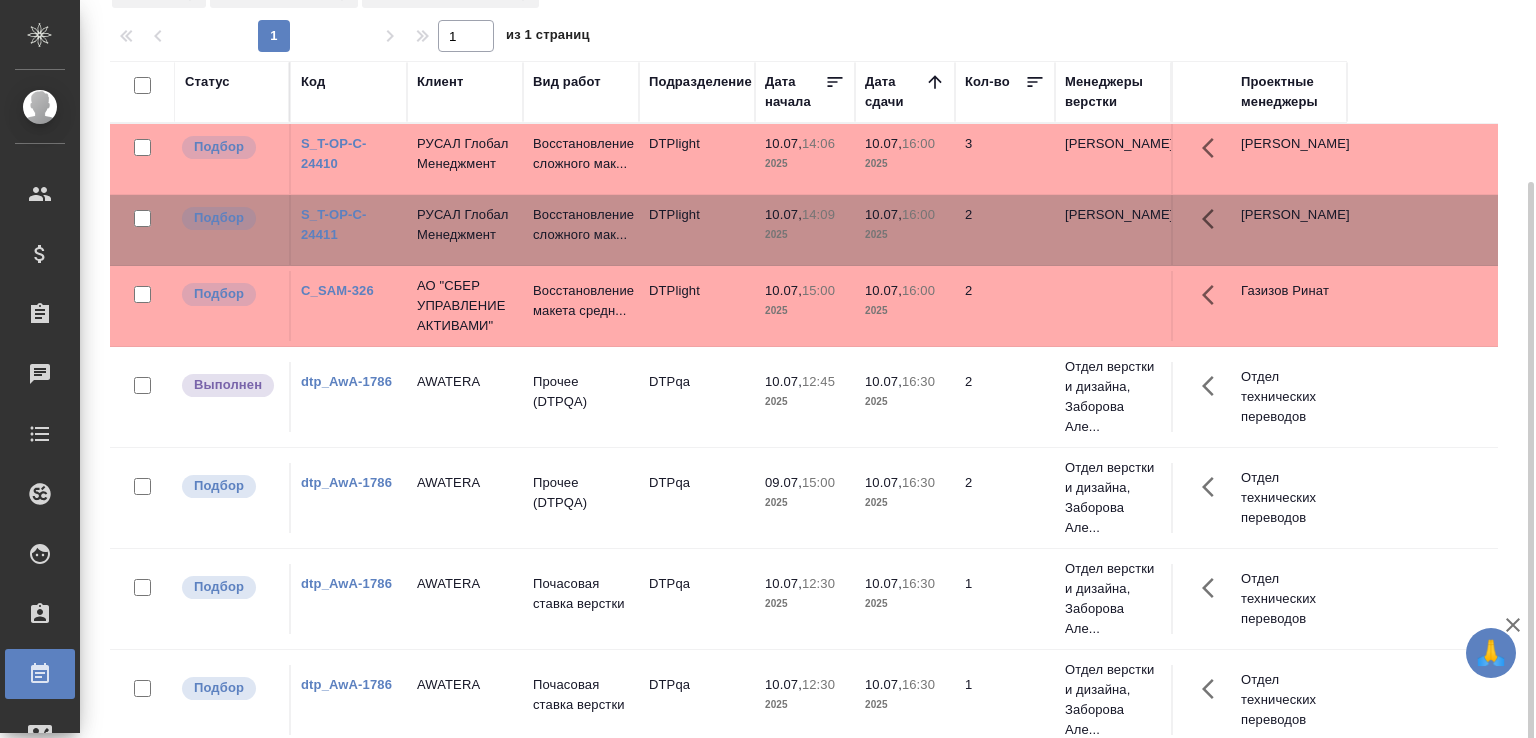 scroll, scrollTop: 154, scrollLeft: 0, axis: vertical 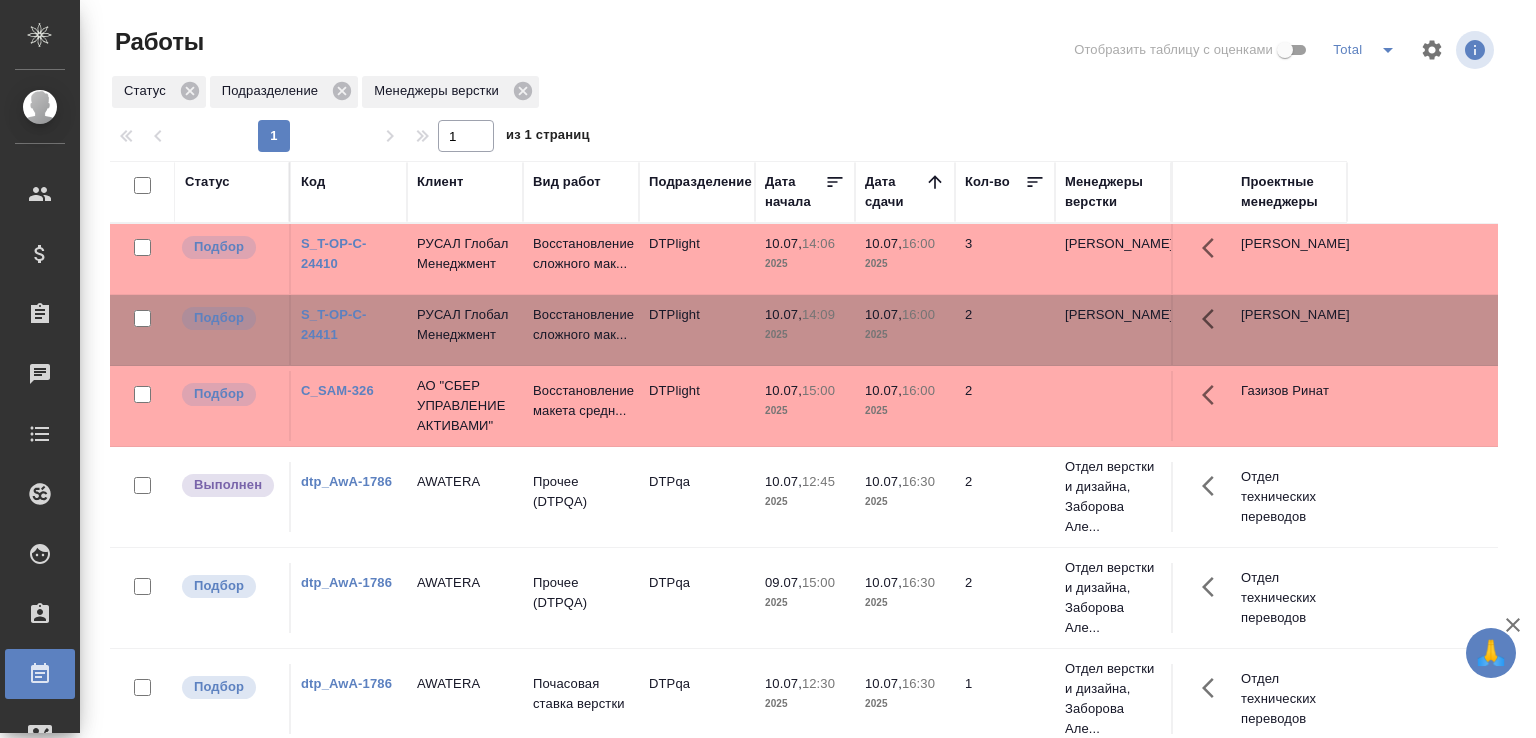 click at bounding box center (812, 50) 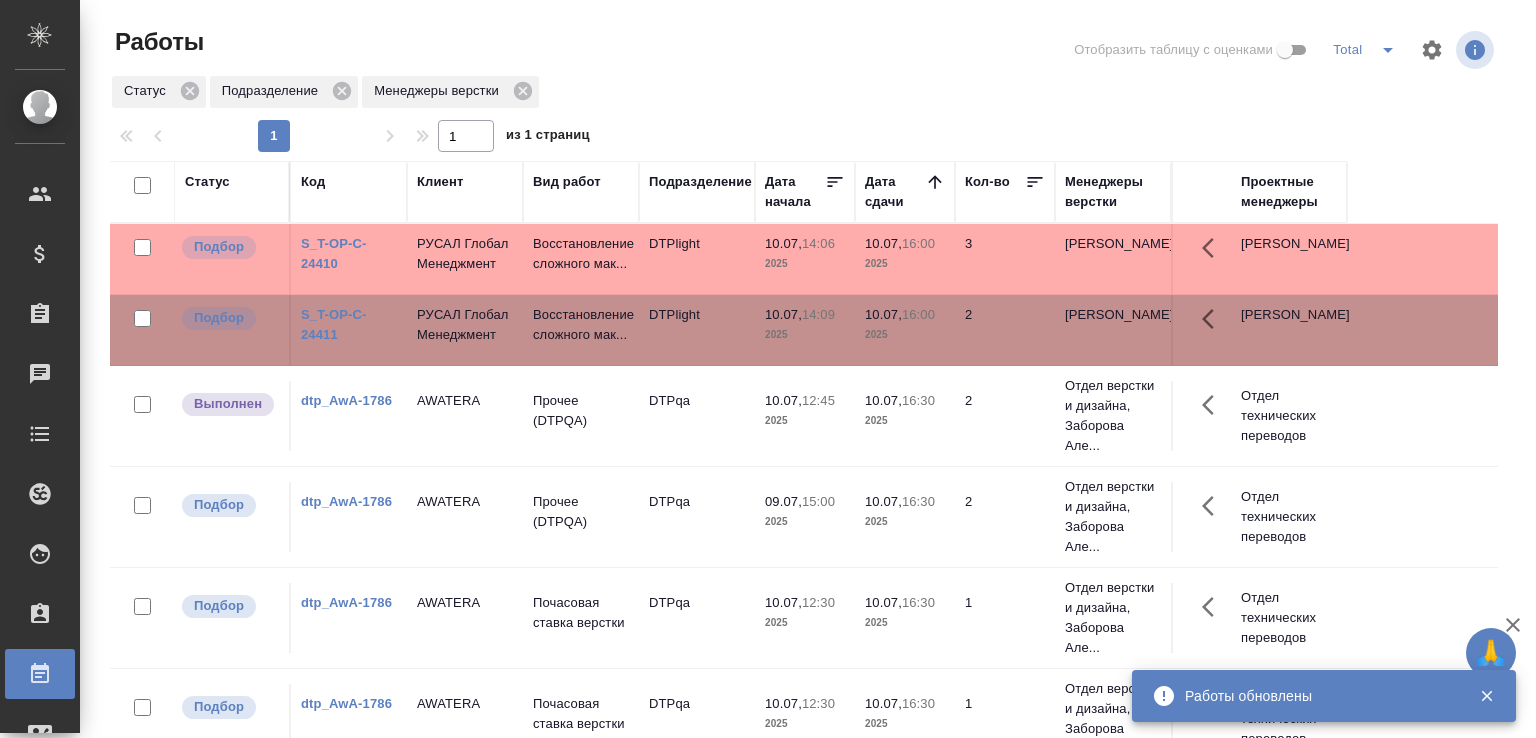 scroll, scrollTop: 154, scrollLeft: 0, axis: vertical 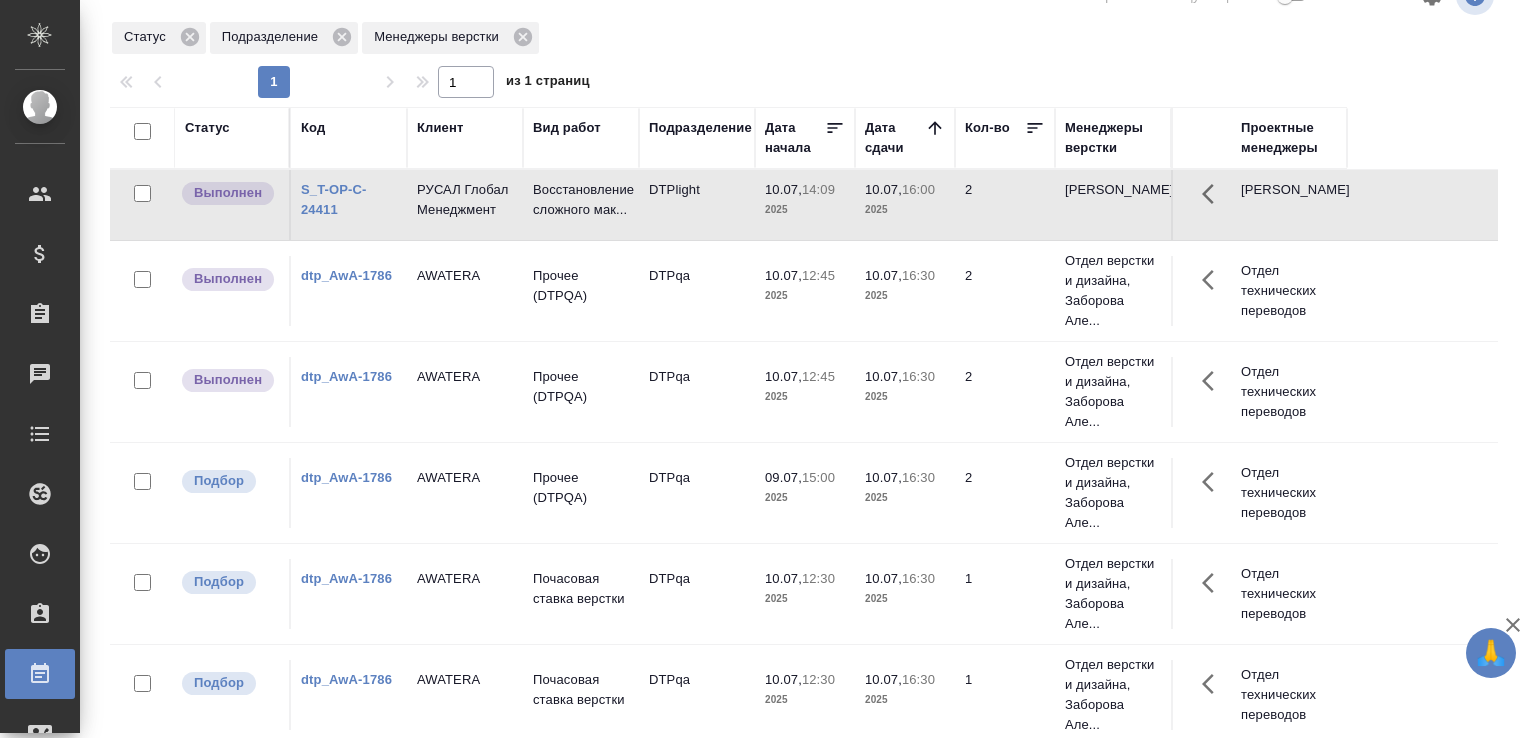 click on "Статус Подразделение Менеджеры верстки" at bounding box center [804, 38] 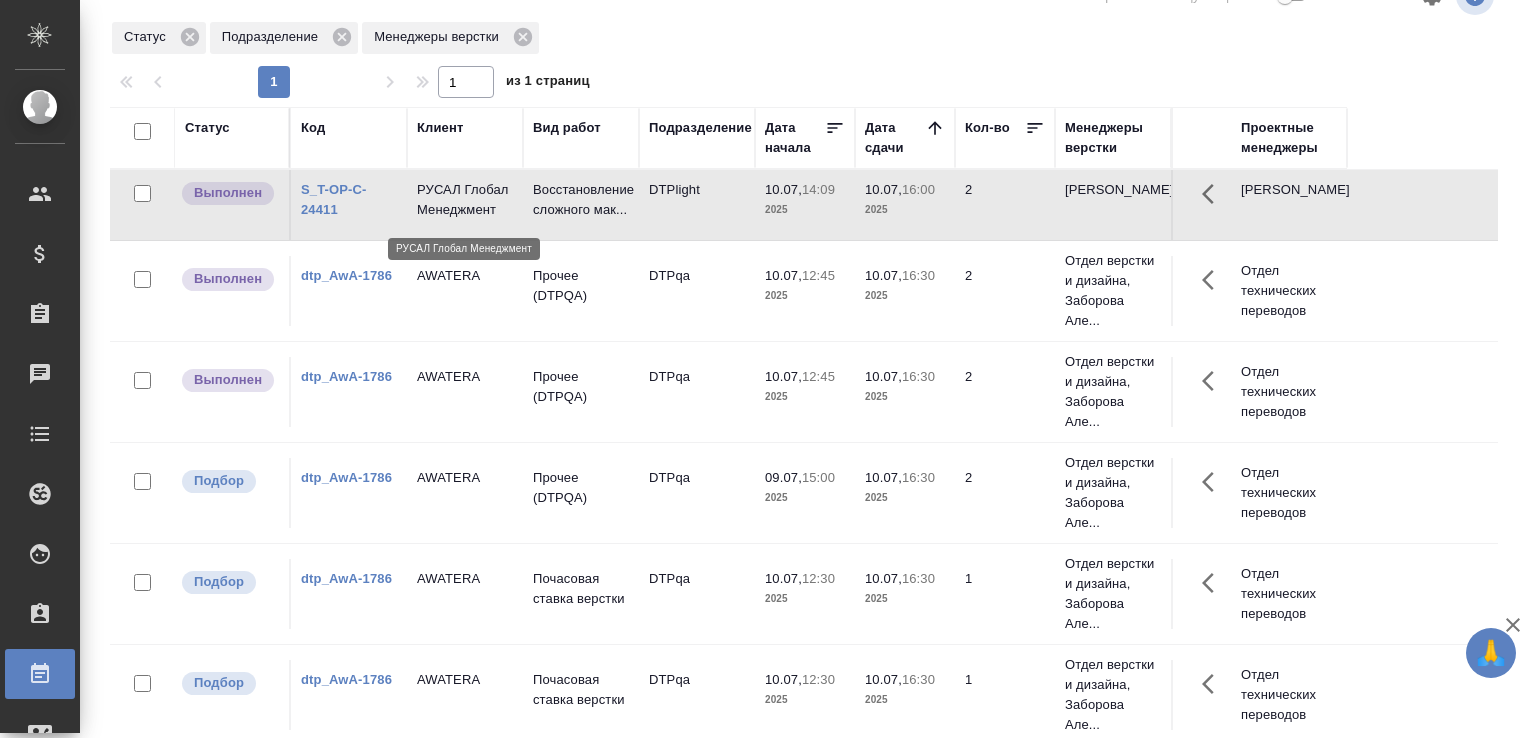 click on "РУСАЛ Глобал Менеджмент" at bounding box center (465, 200) 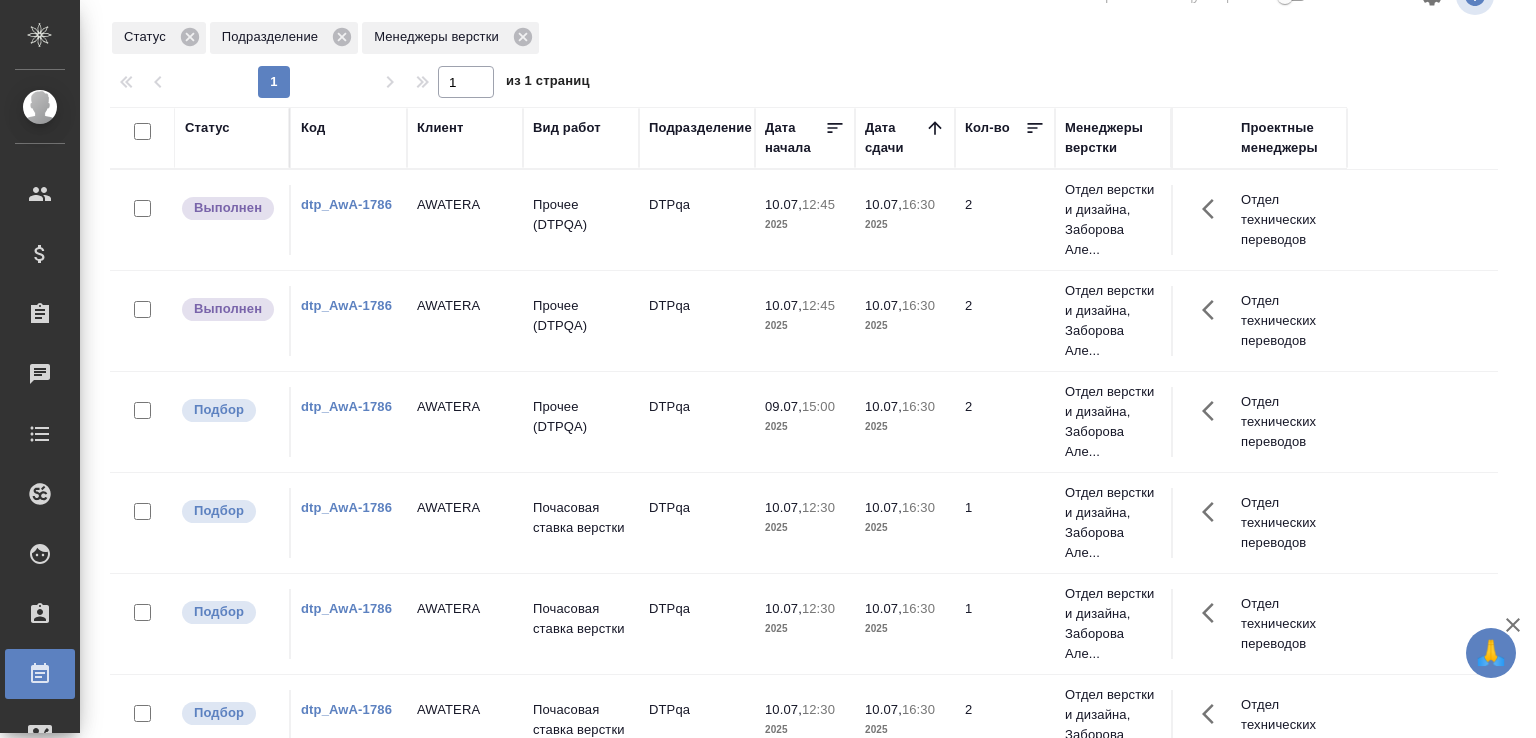 click on "1 1 из 1 страниц" at bounding box center (812, 82) 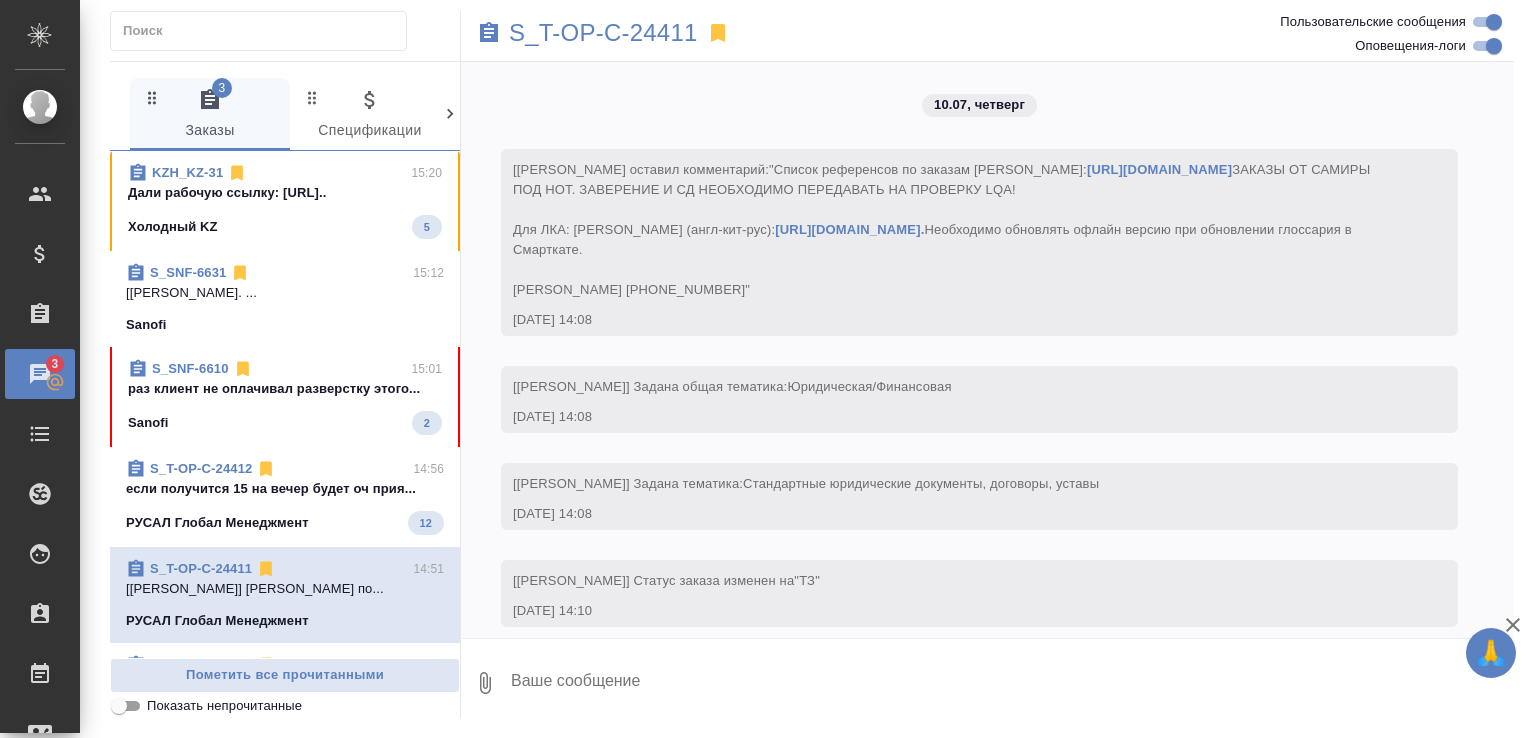 scroll, scrollTop: 0, scrollLeft: 0, axis: both 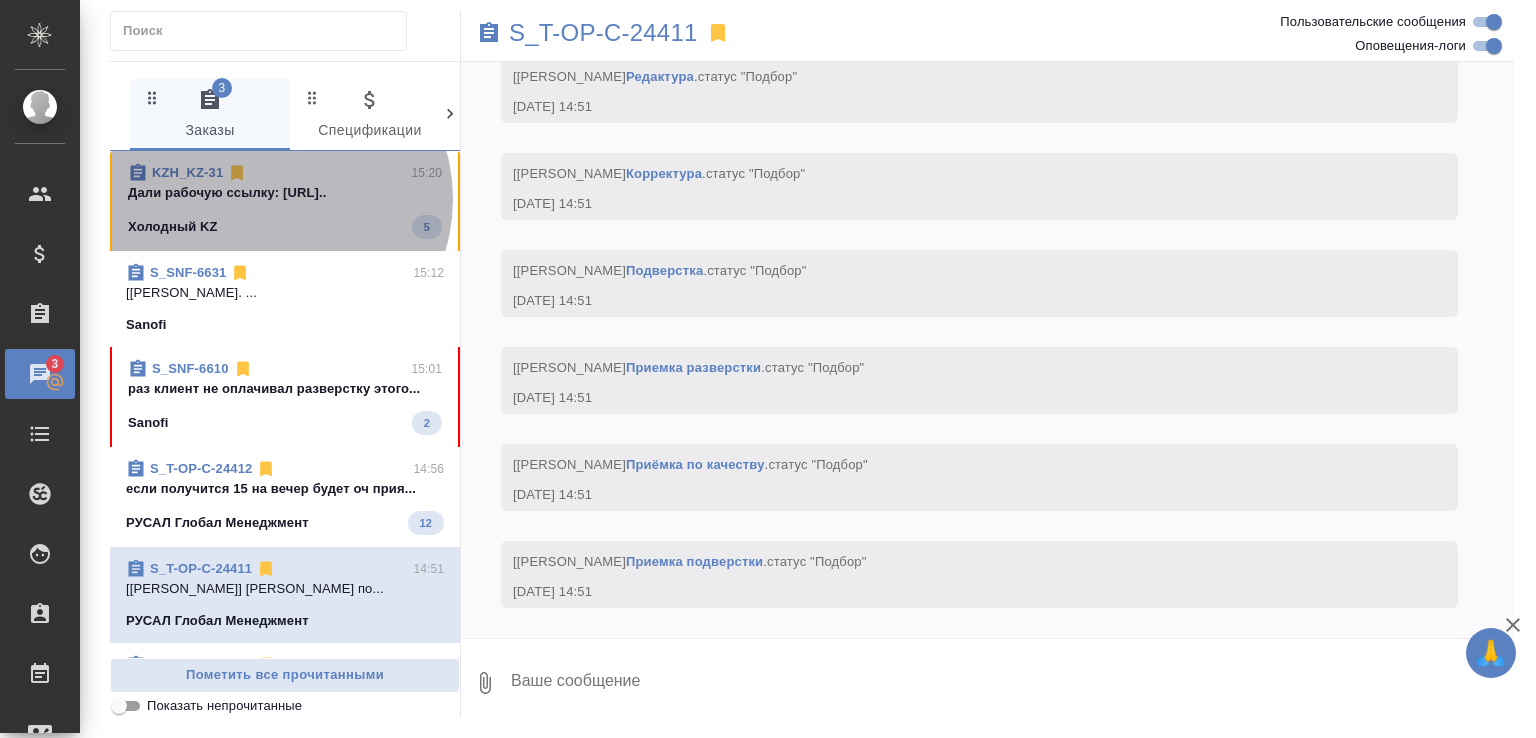 click on "Дали рабочую ссылку: https://aiparking.t..." at bounding box center [285, 193] 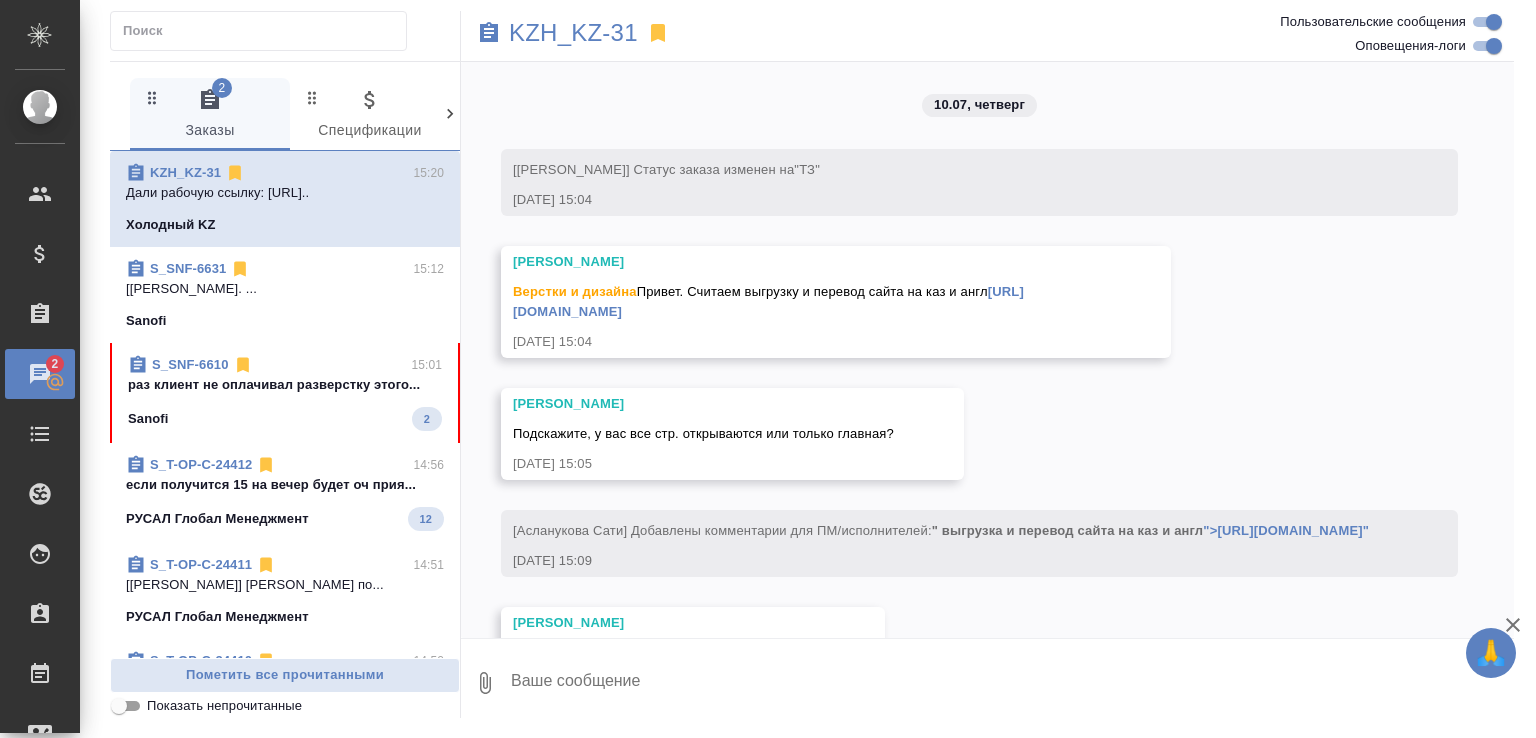 scroll, scrollTop: 232, scrollLeft: 0, axis: vertical 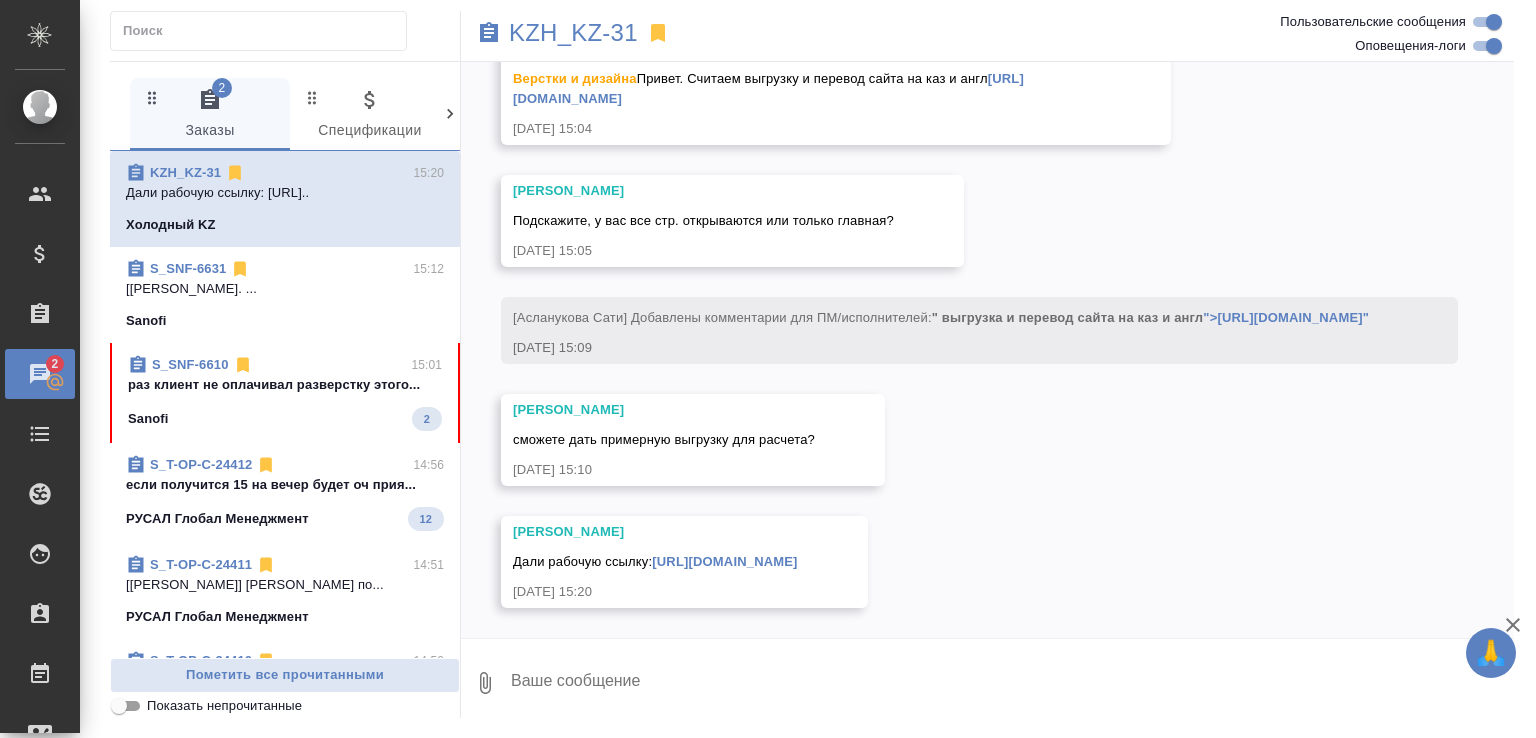 click on "раз клиент не оплачивал разверстку этого..." at bounding box center [285, 385] 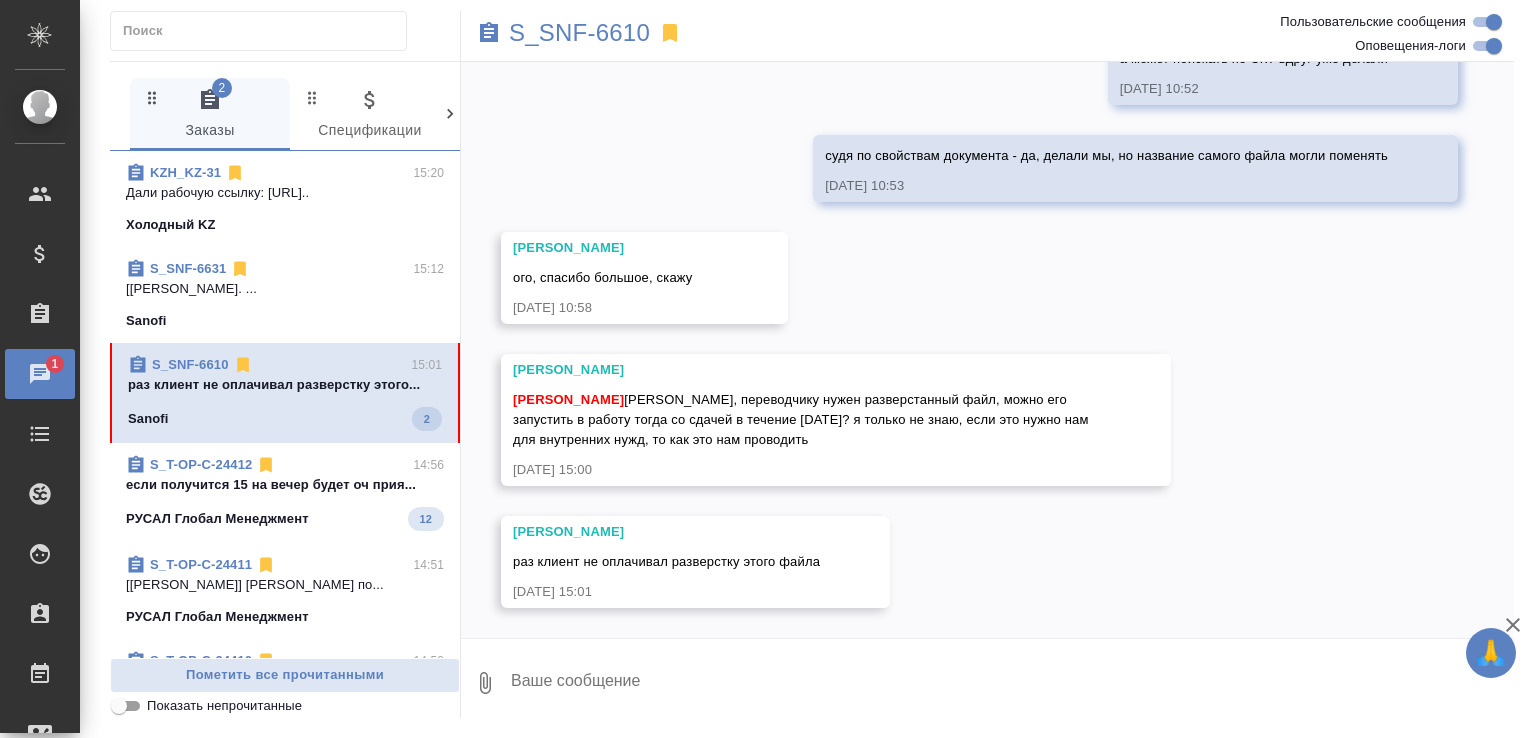 scroll, scrollTop: 20593, scrollLeft: 0, axis: vertical 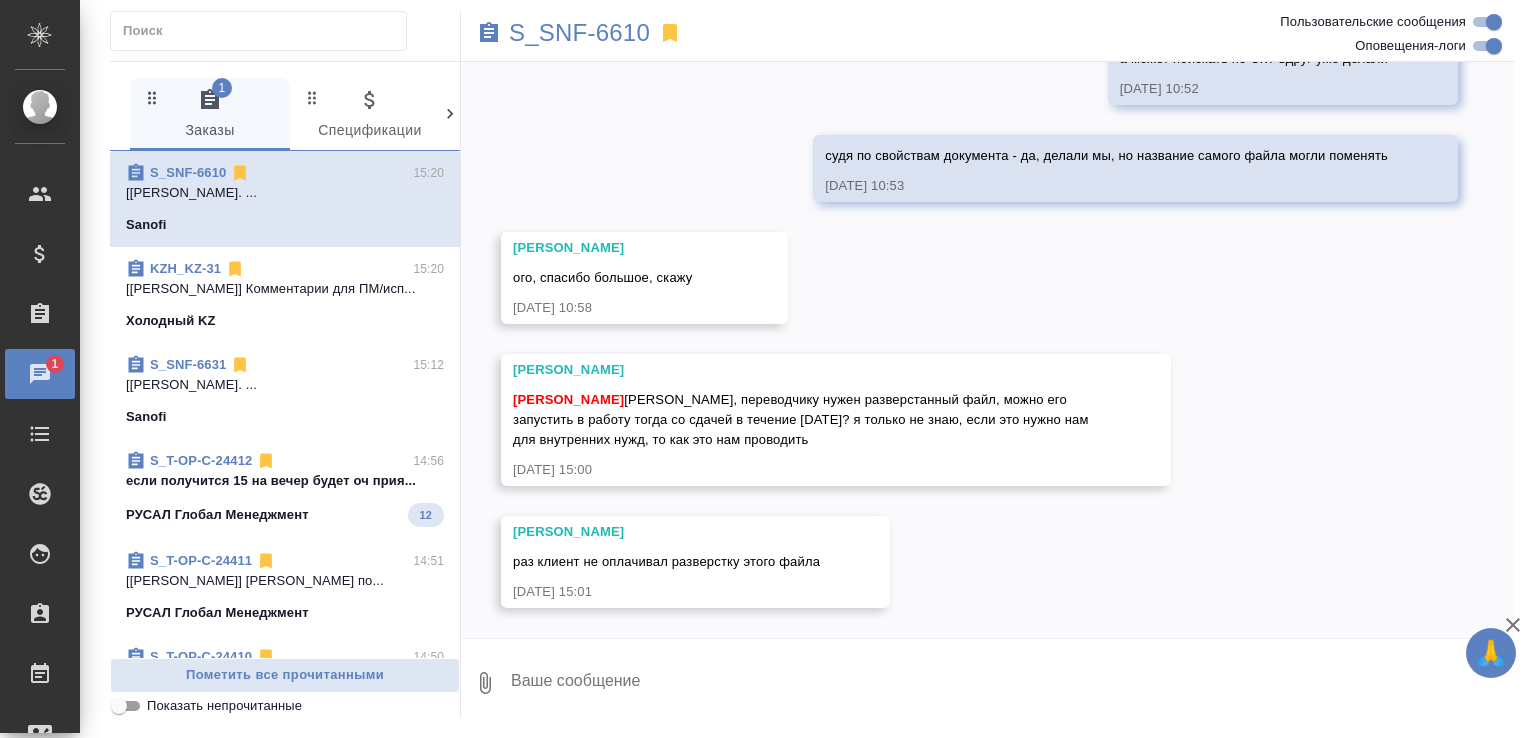 click at bounding box center [1011, 683] 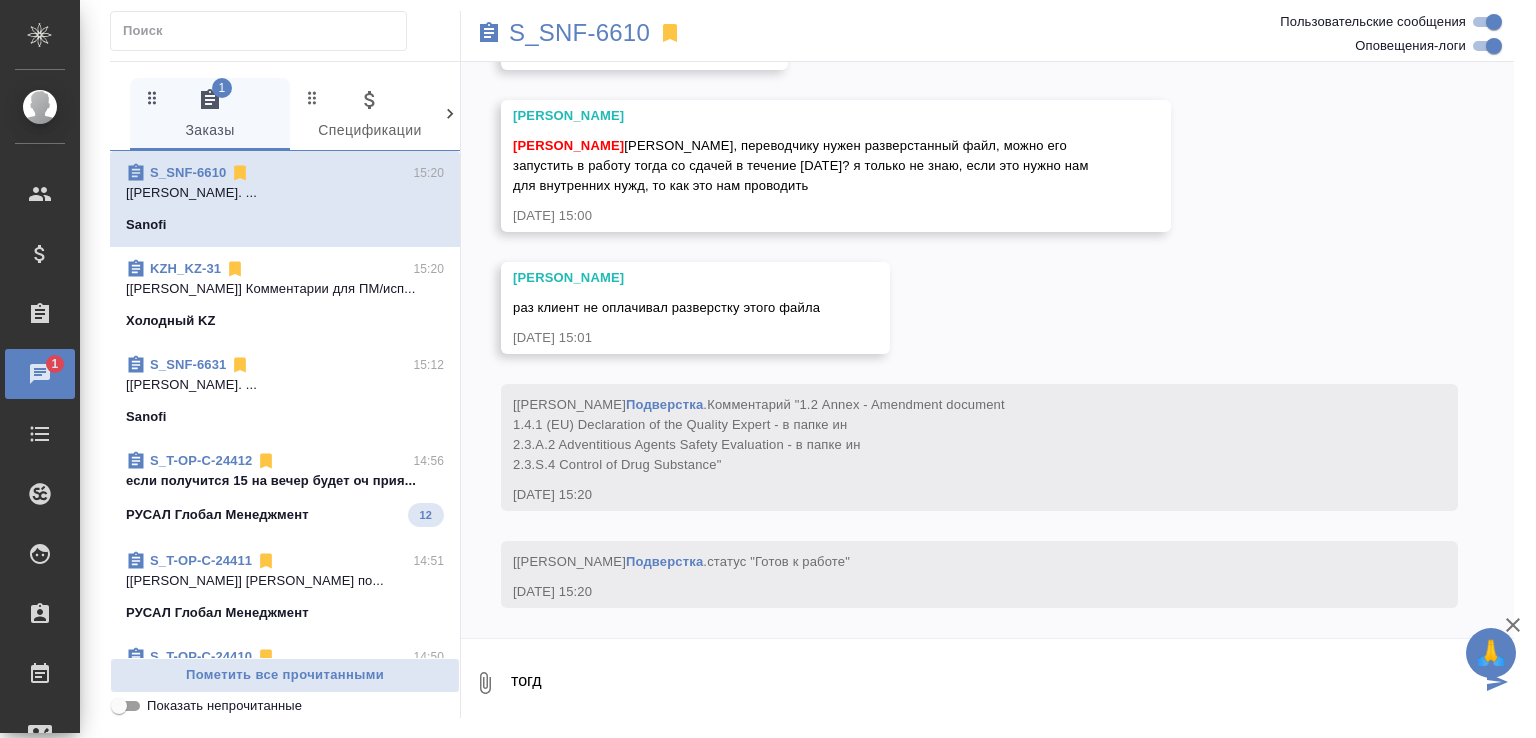scroll, scrollTop: 20848, scrollLeft: 0, axis: vertical 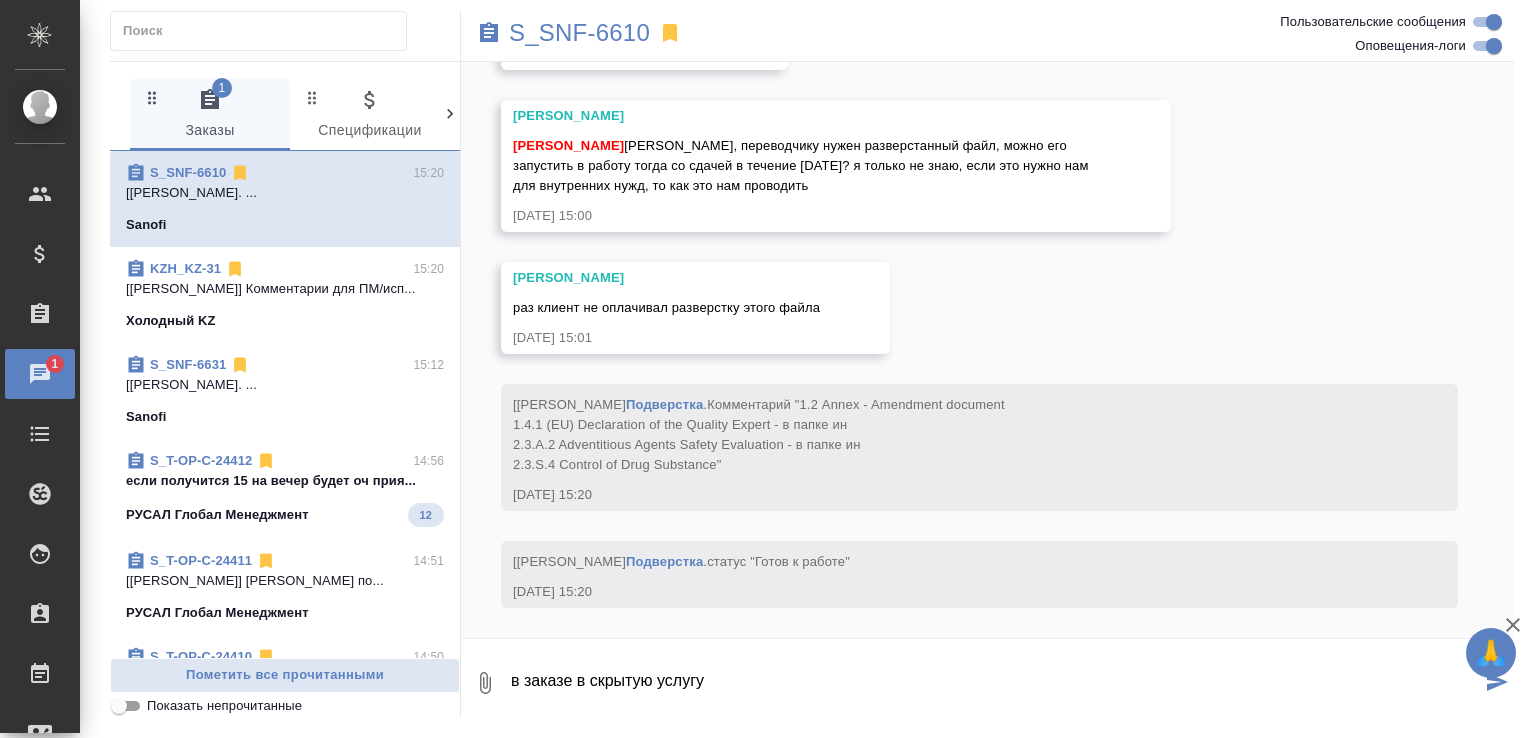type on "в заказе в скрытую услугу" 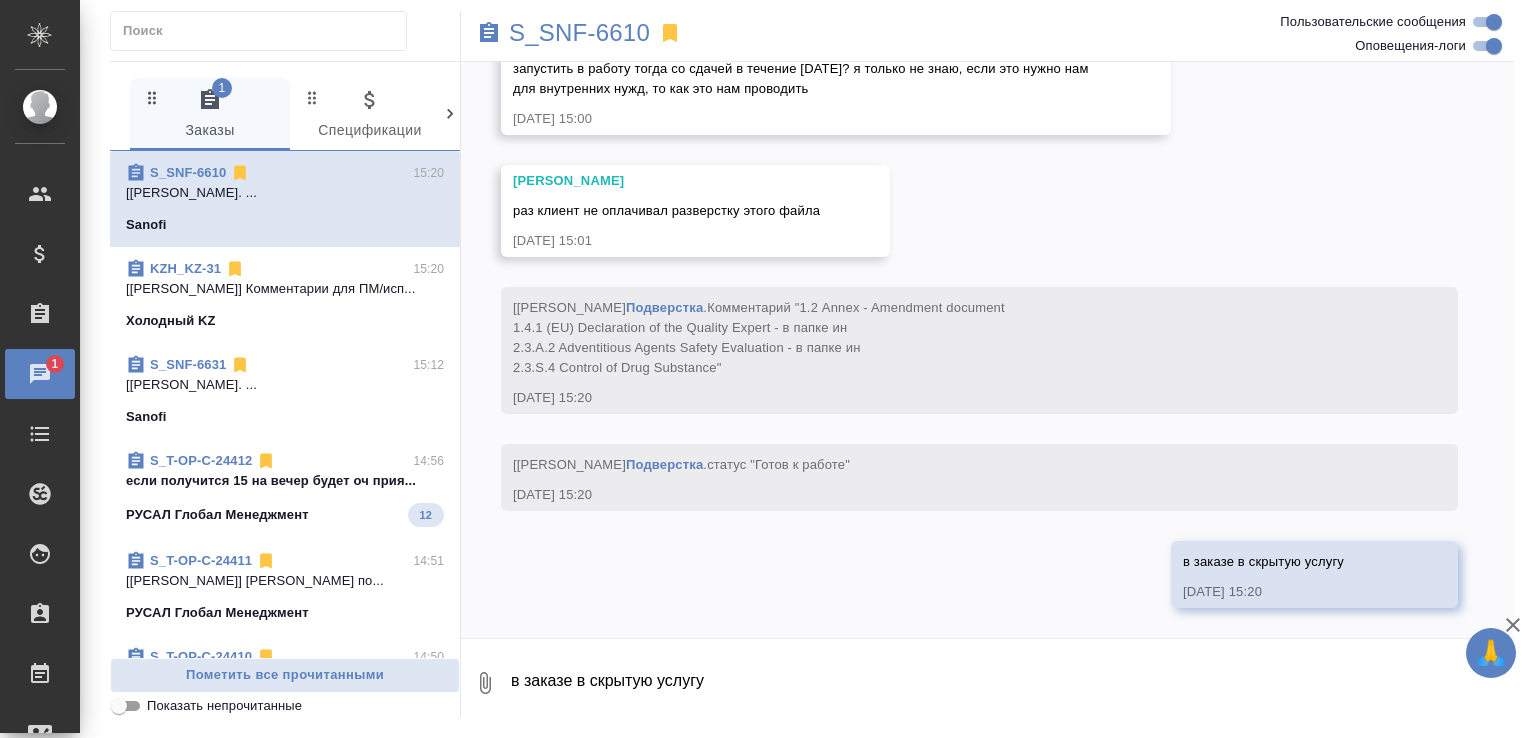 scroll, scrollTop: 20945, scrollLeft: 0, axis: vertical 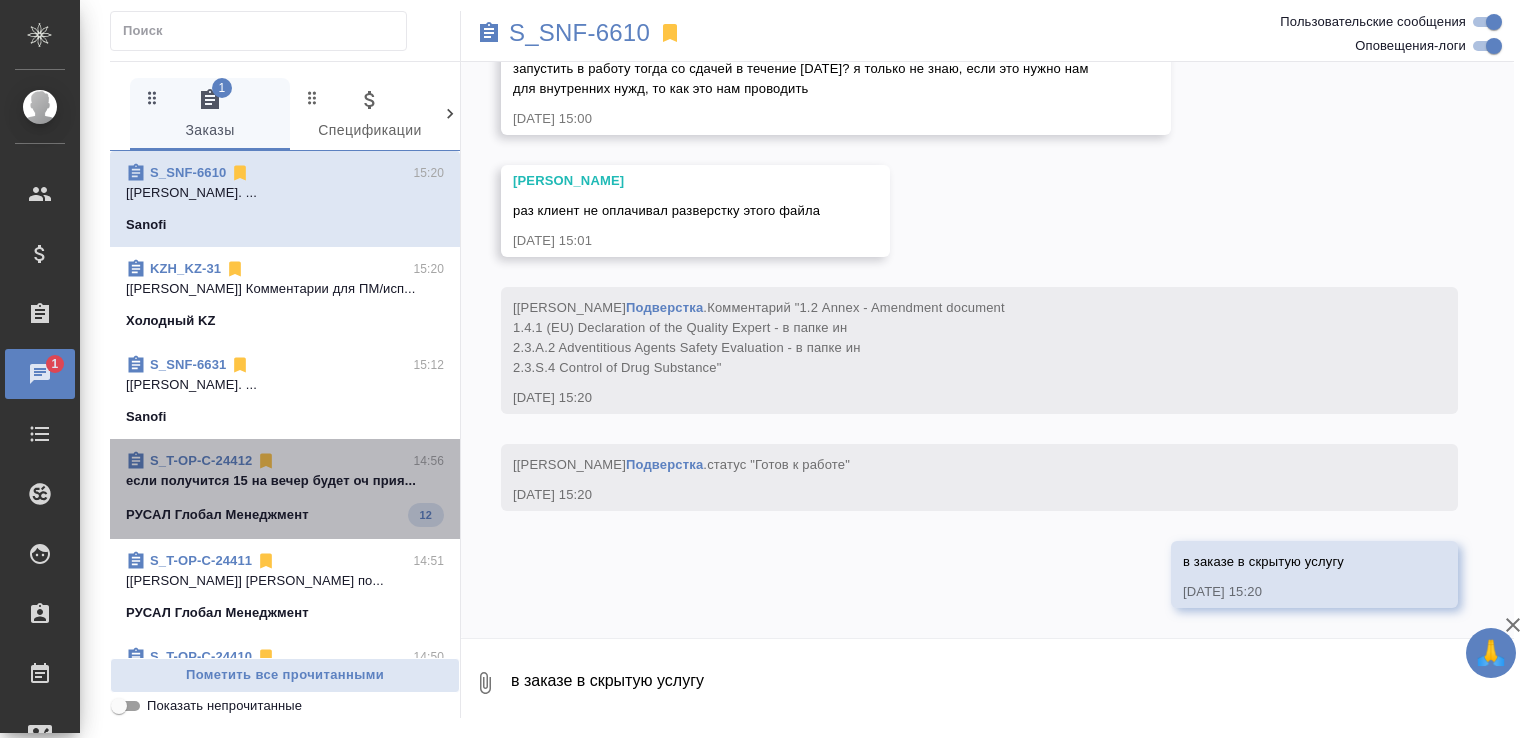 click on "S_T-OP-C-24412 14:56 если получится 15 на вечер будет оч прия... РУСАЛ Глобал Менеджмент 12" at bounding box center [285, 489] 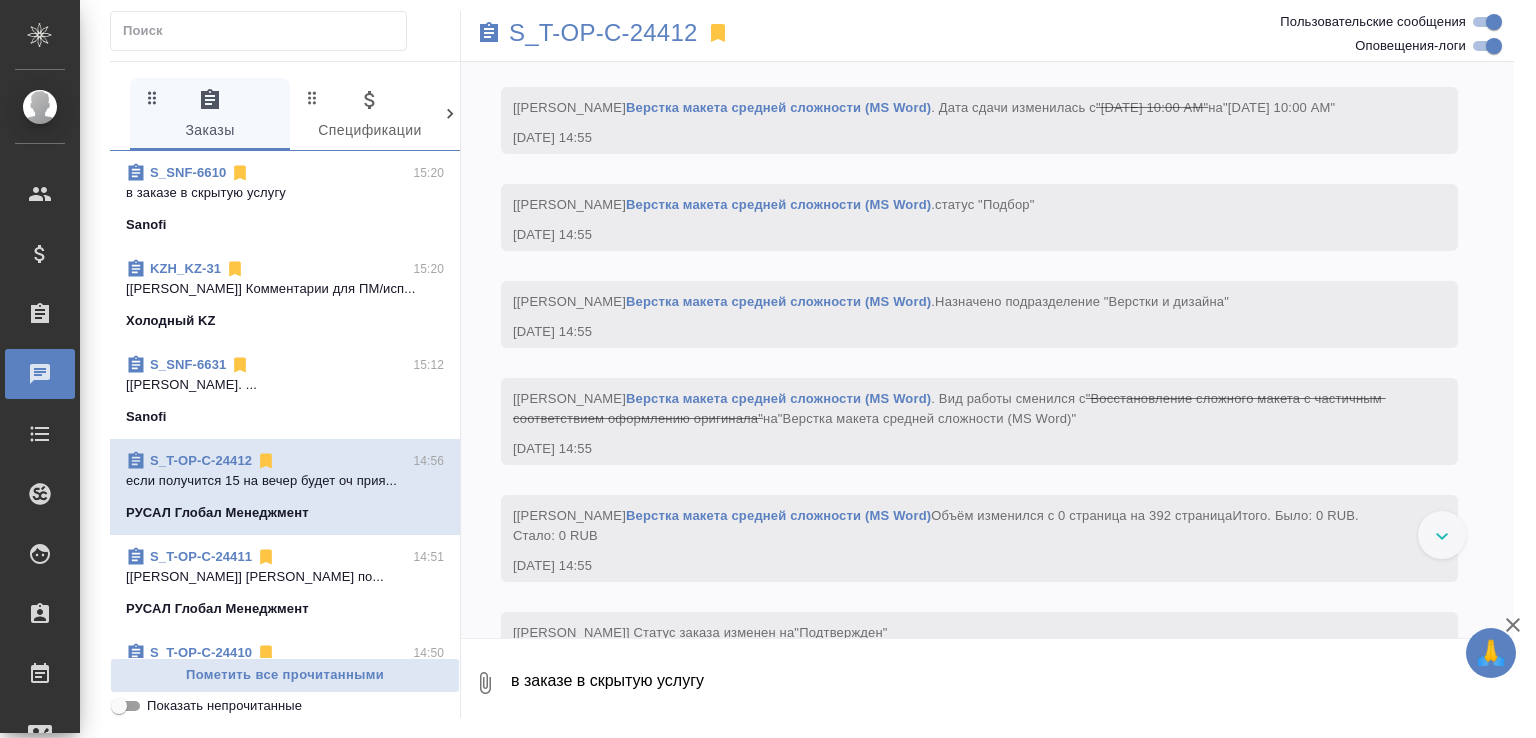 scroll, scrollTop: 820, scrollLeft: 0, axis: vertical 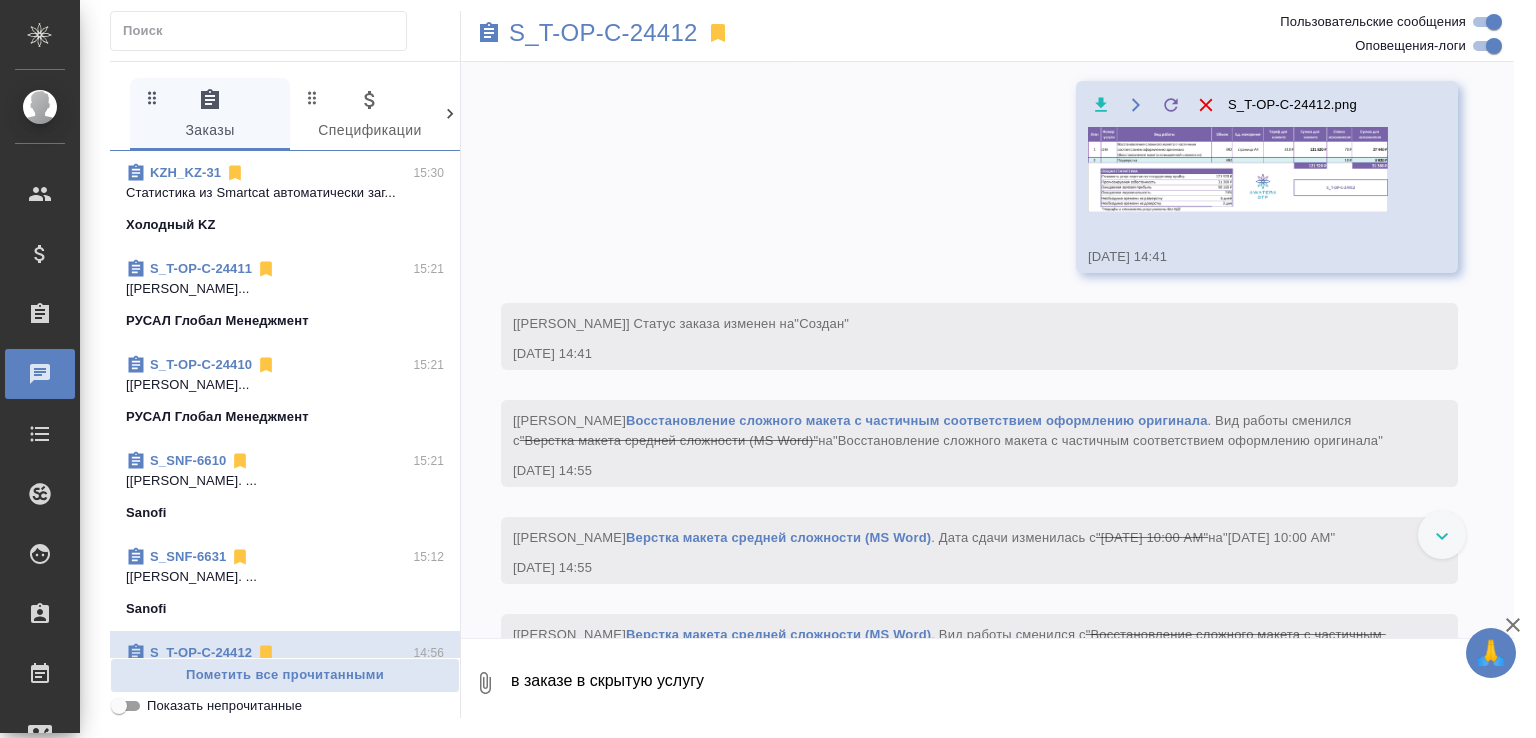 click on "в заказе в скрытую услугу" at bounding box center (1011, 683) 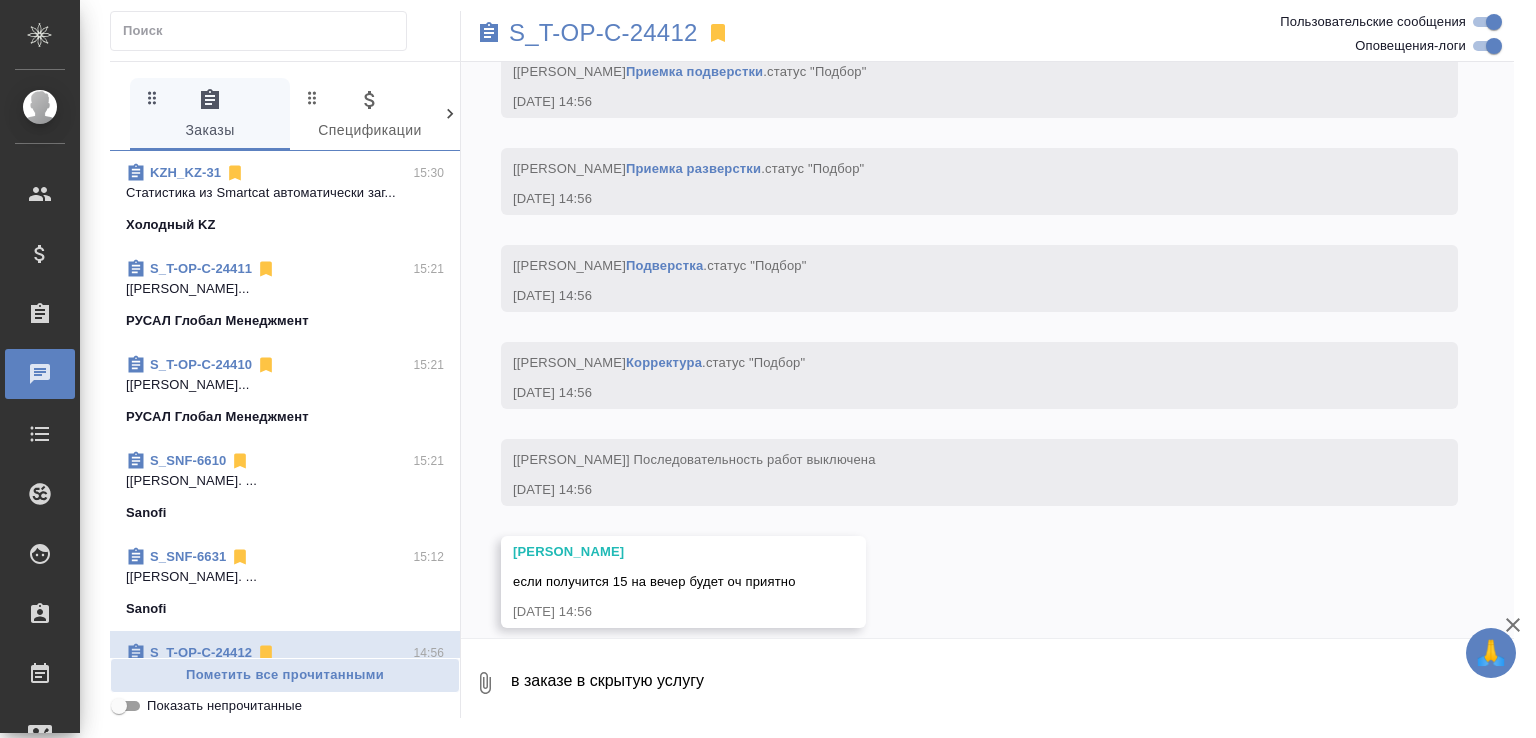scroll, scrollTop: 2921, scrollLeft: 0, axis: vertical 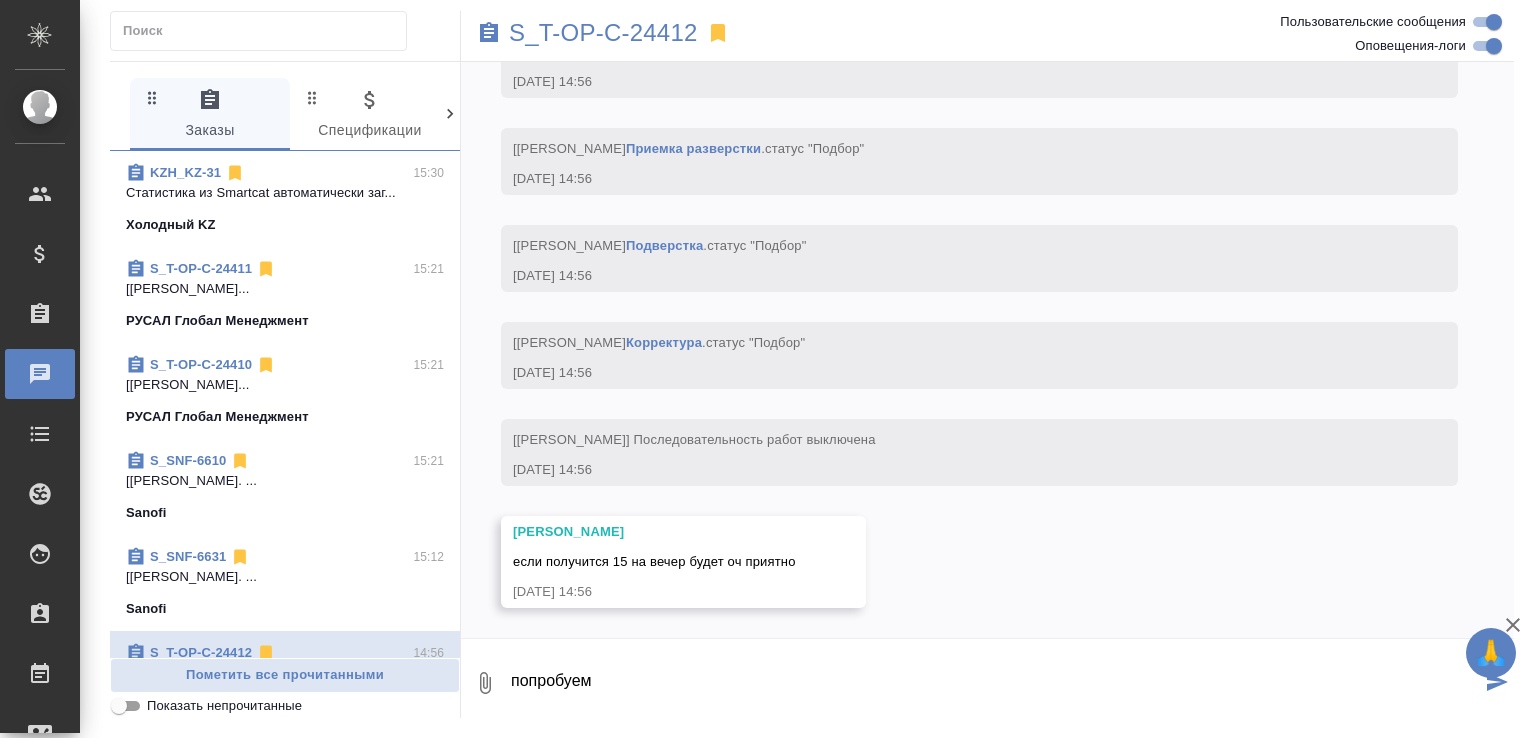 type on "попробуем" 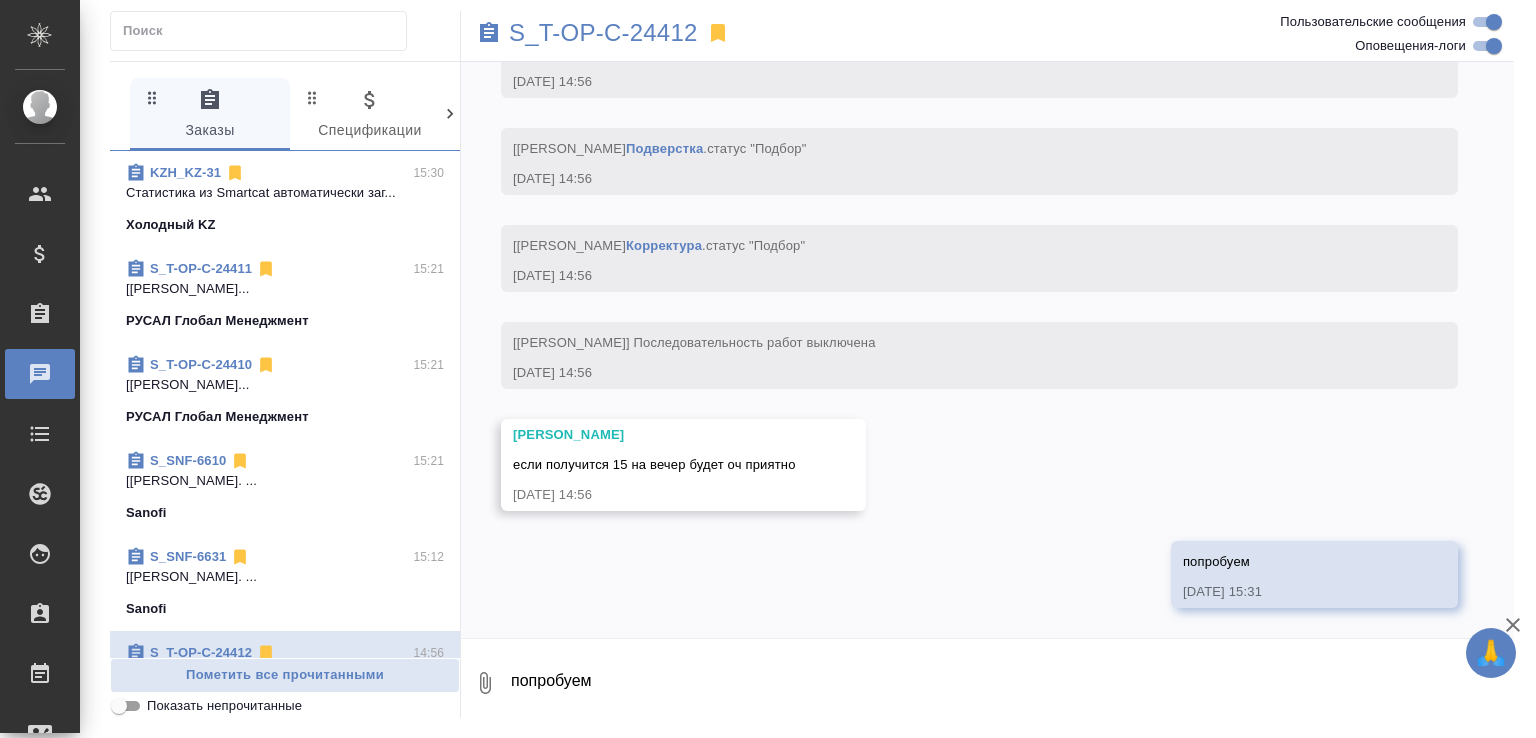 scroll, scrollTop: 3018, scrollLeft: 0, axis: vertical 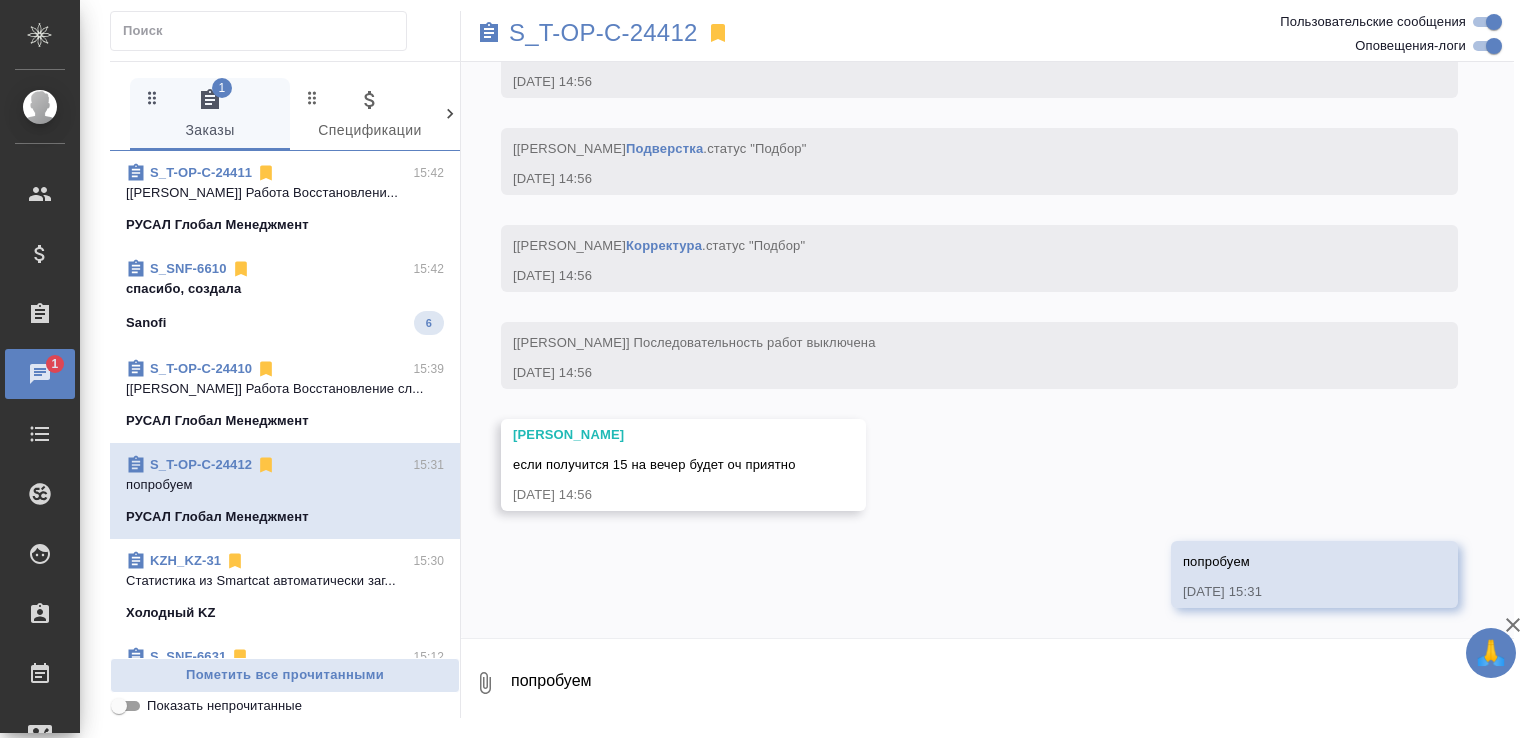 click on "S_SNF-6610 15:42 спасибо, создала Sanofi 6" at bounding box center [285, 297] 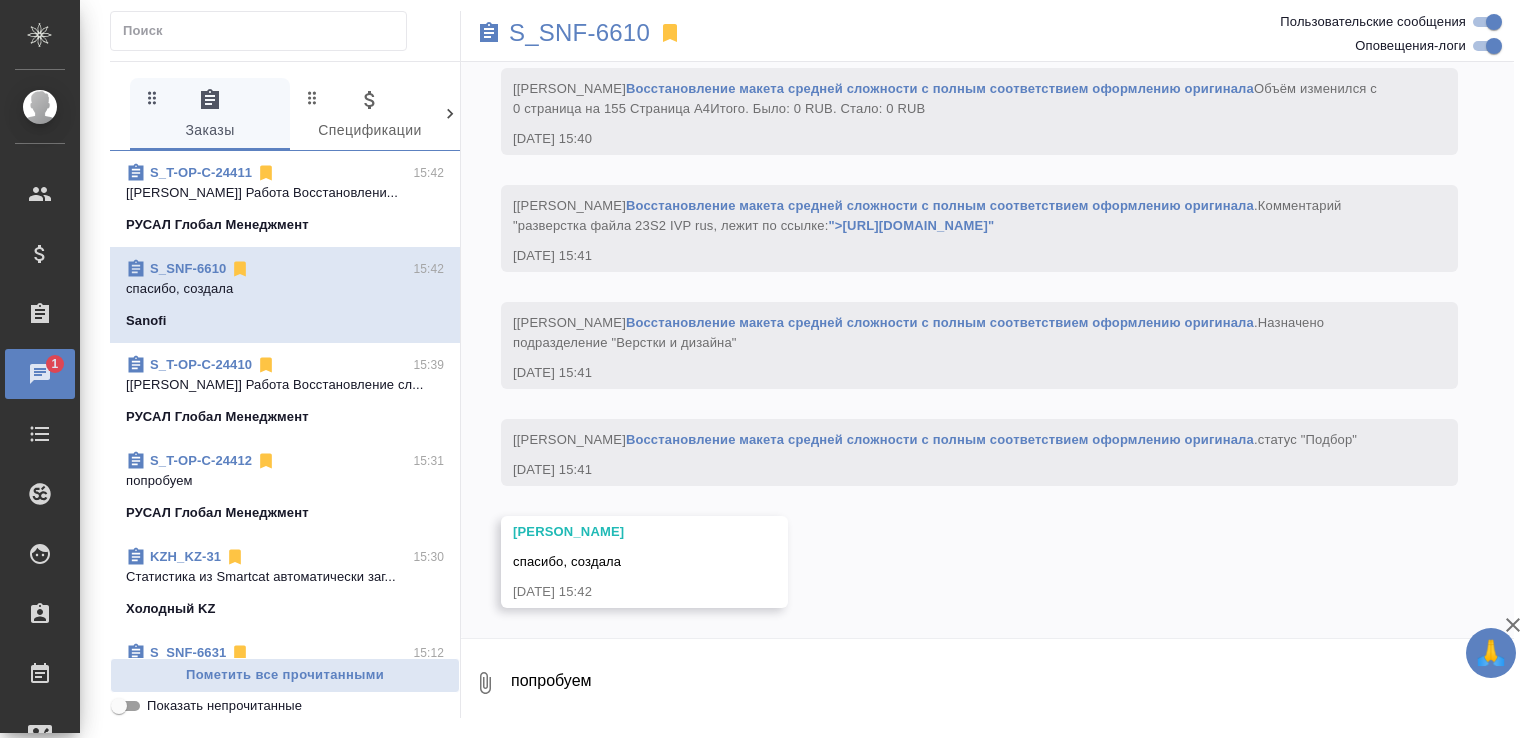 scroll, scrollTop: 21905, scrollLeft: 0, axis: vertical 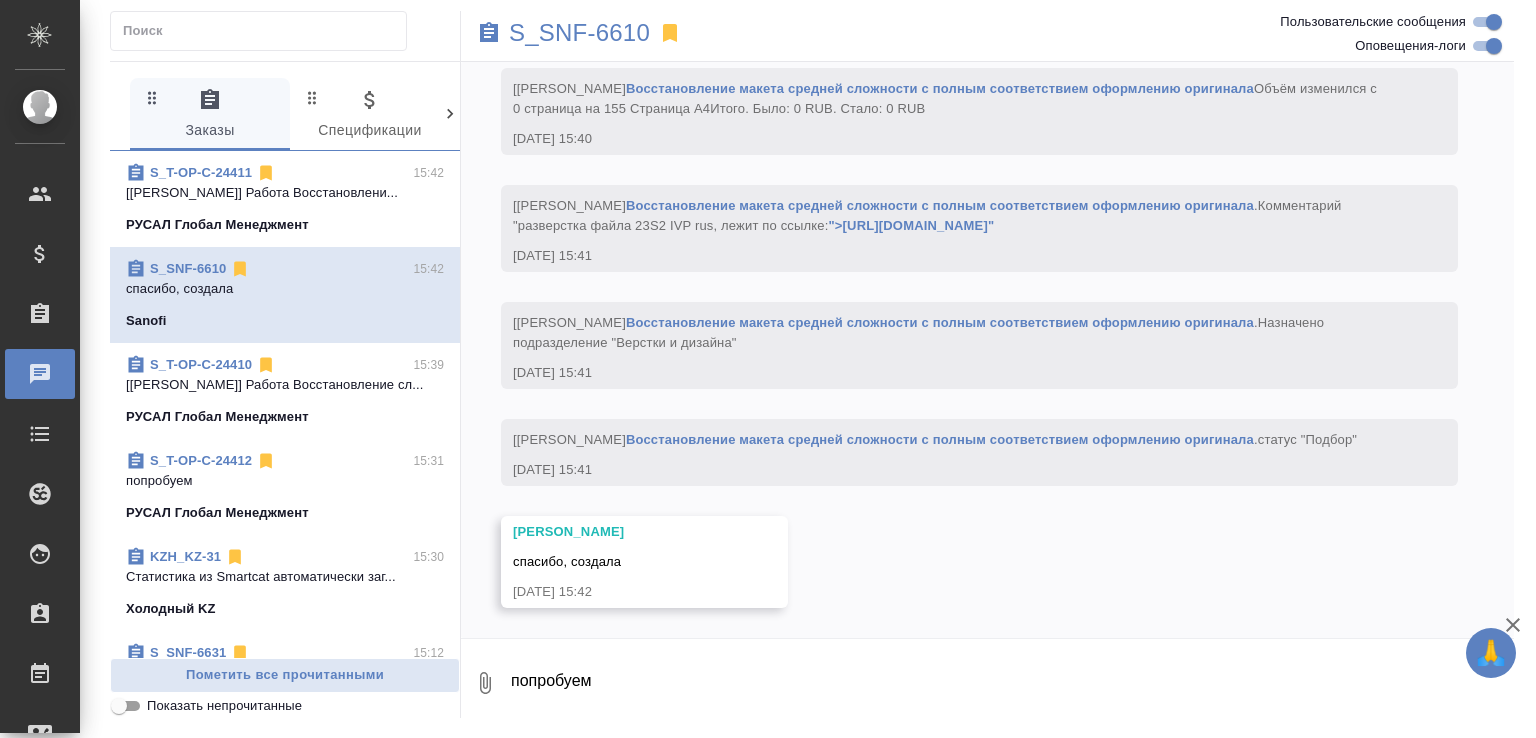 click on "Восстановление макета средней сложности с полным соответствием оформлению оригинала" at bounding box center [940, 439] 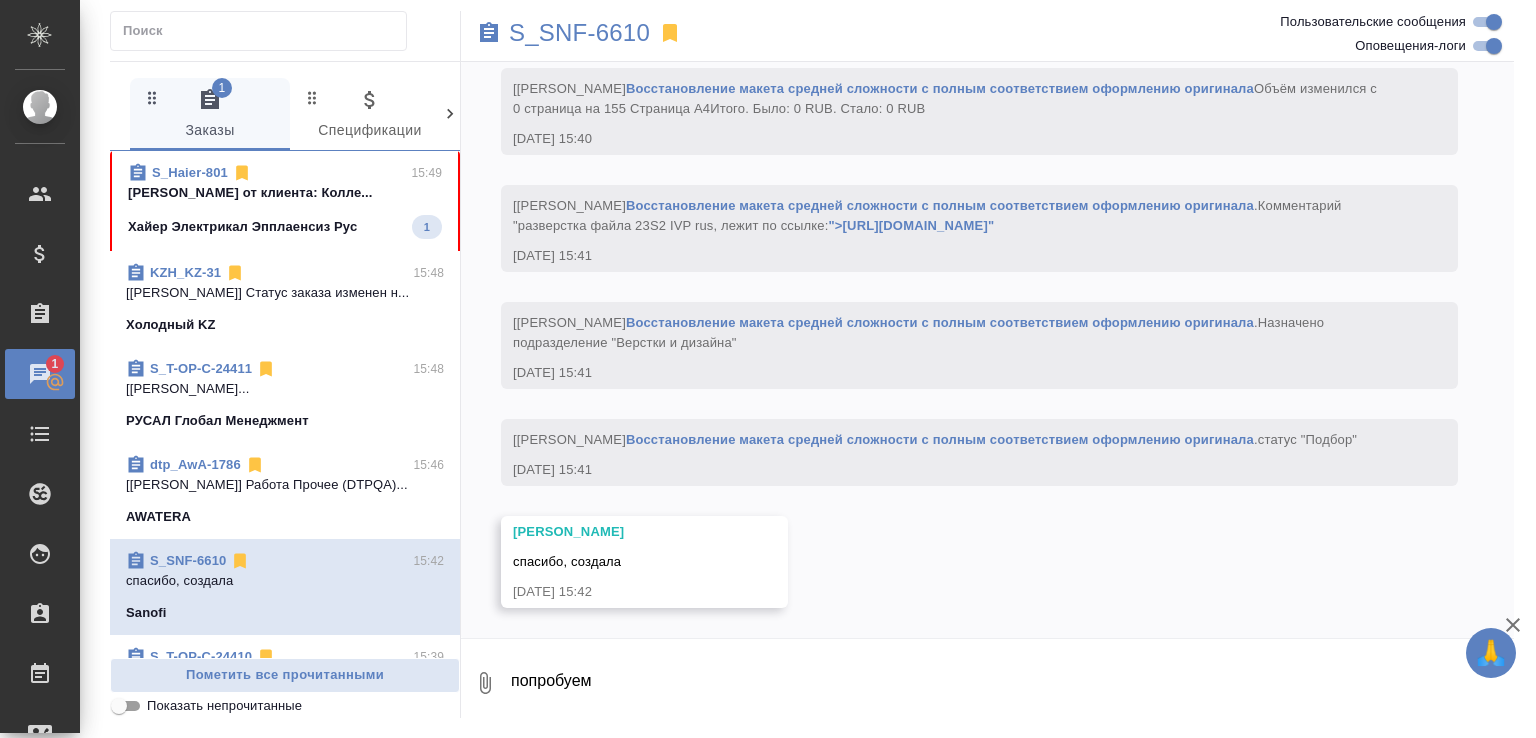 click on "Малофеева Екатерина от клиента:
Колле..." at bounding box center [285, 193] 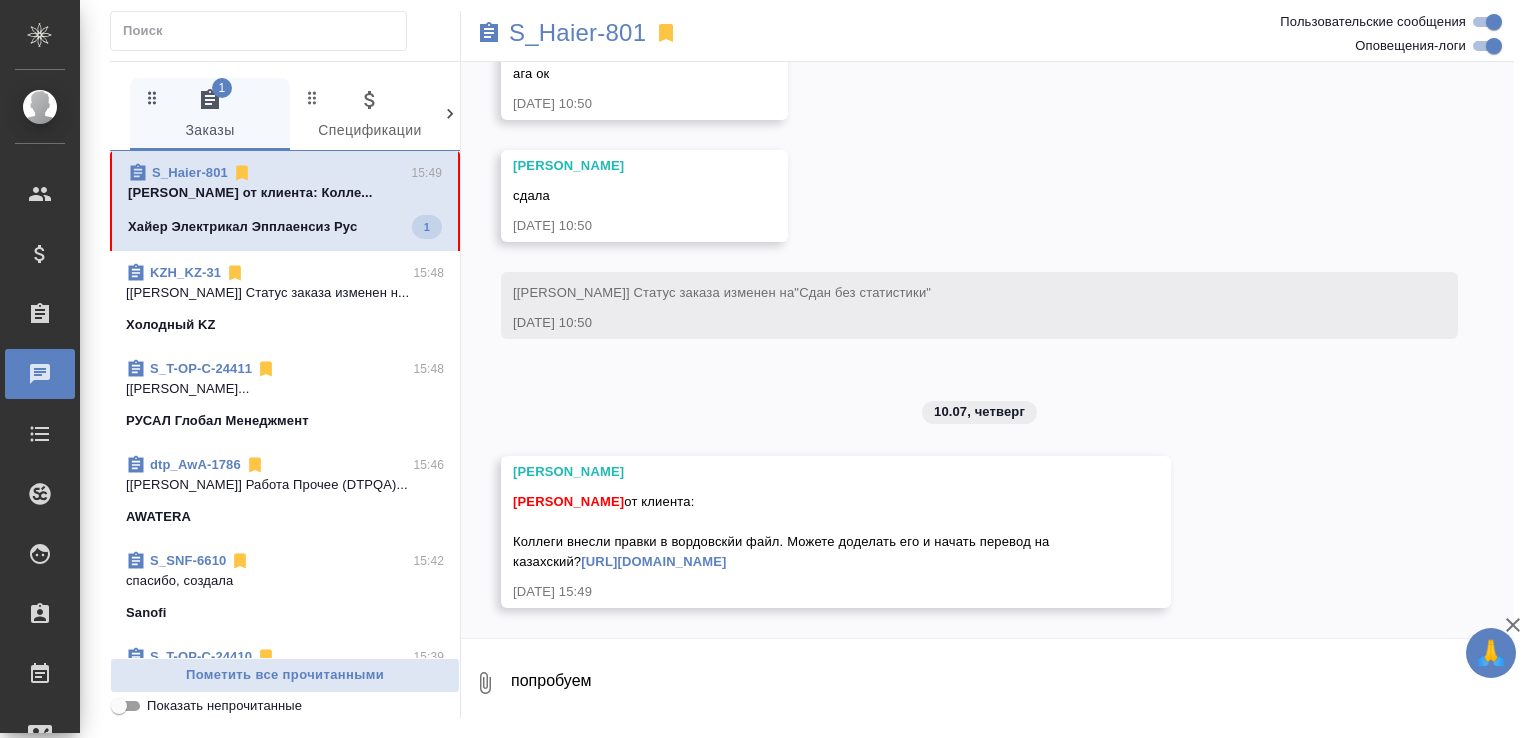 scroll, scrollTop: 6663, scrollLeft: 0, axis: vertical 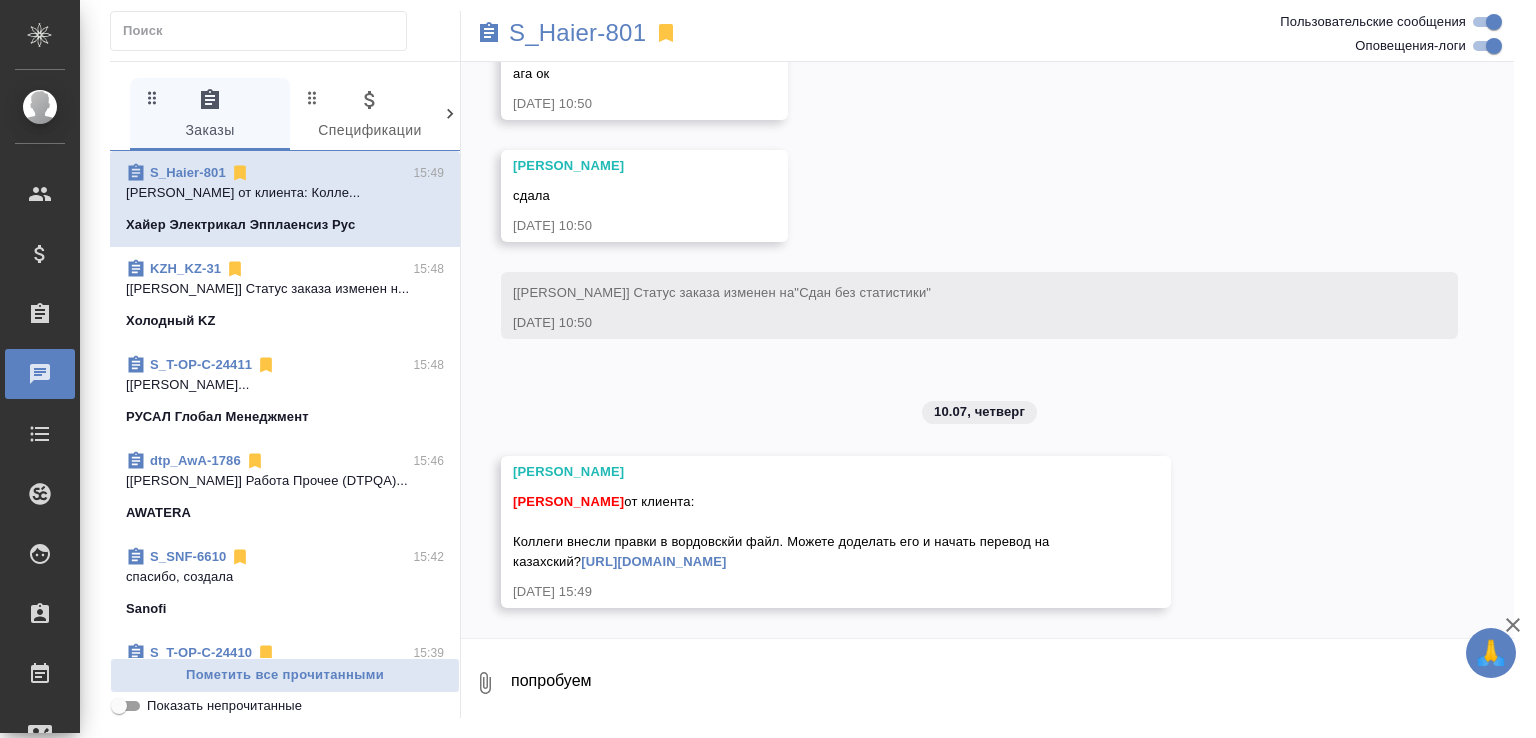 click on "попробуем" at bounding box center [1011, 683] 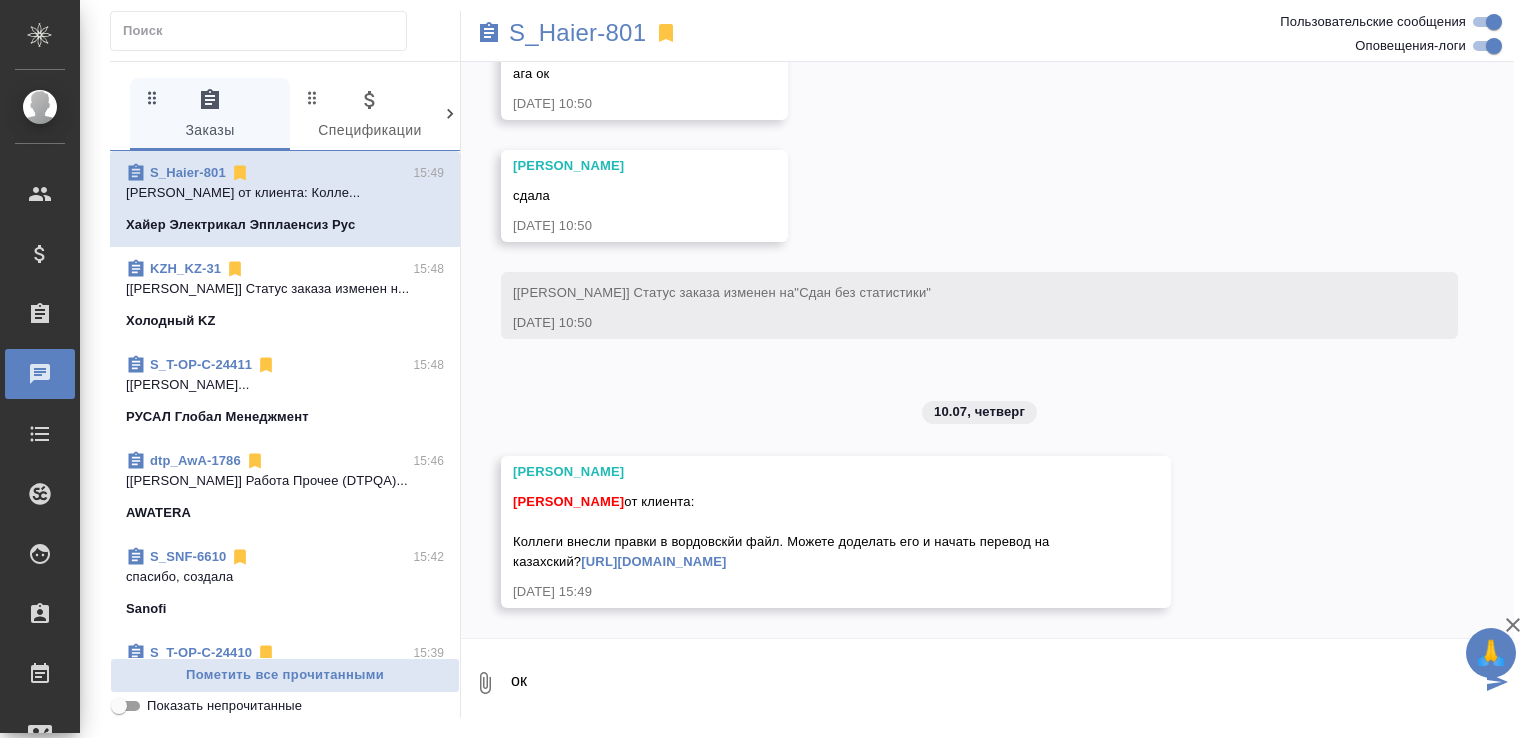 type on "ок" 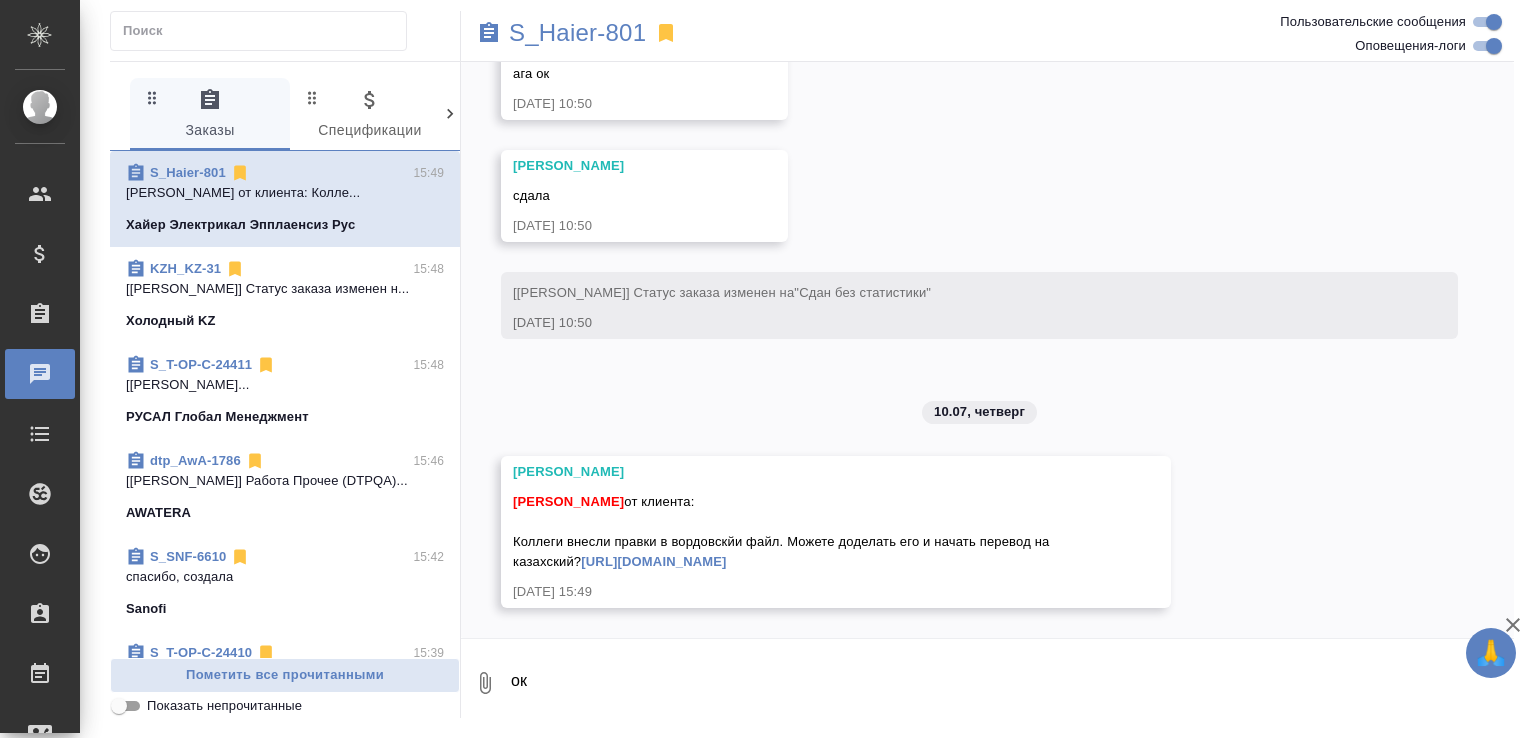 scroll, scrollTop: 7004, scrollLeft: 0, axis: vertical 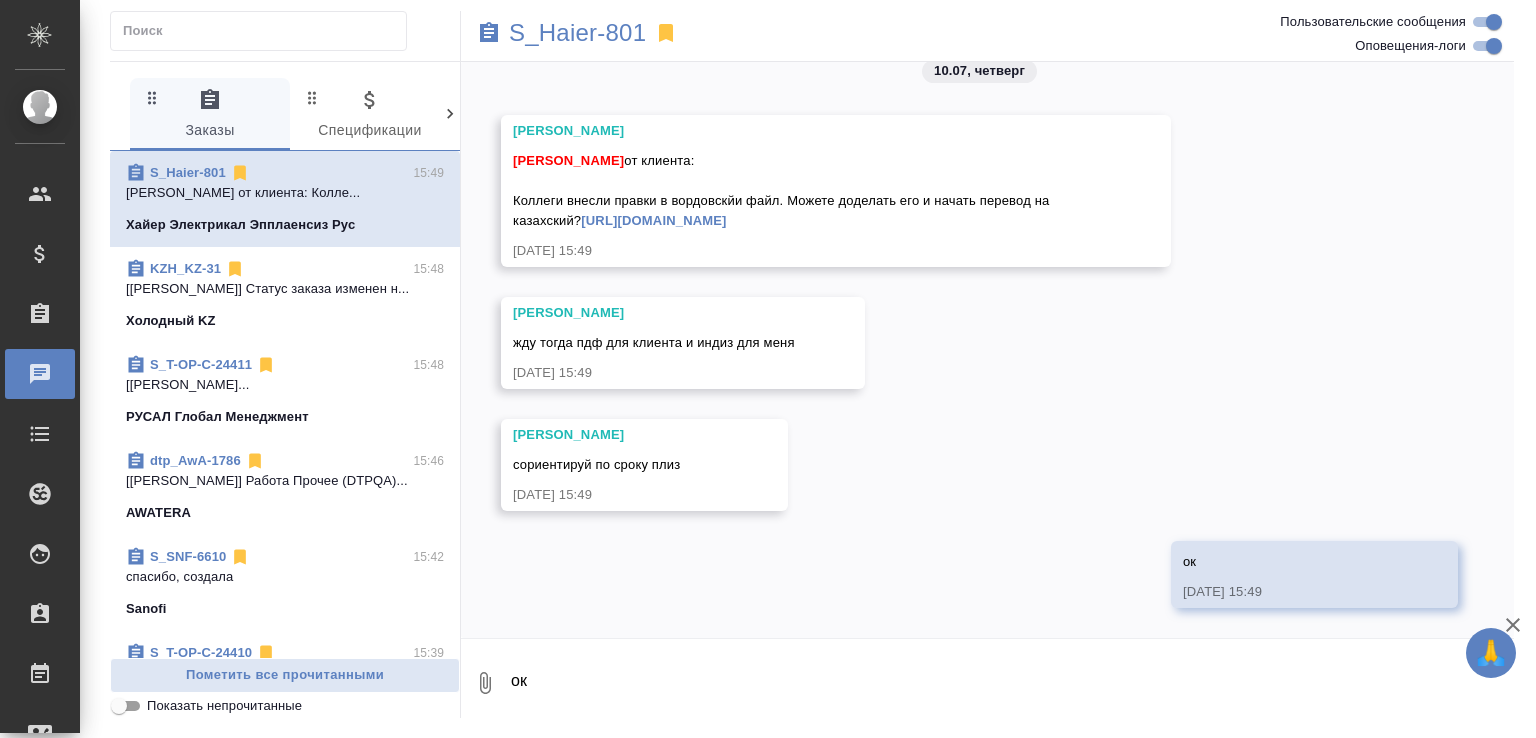 click on "S_Haier-801" at bounding box center (188, 172) 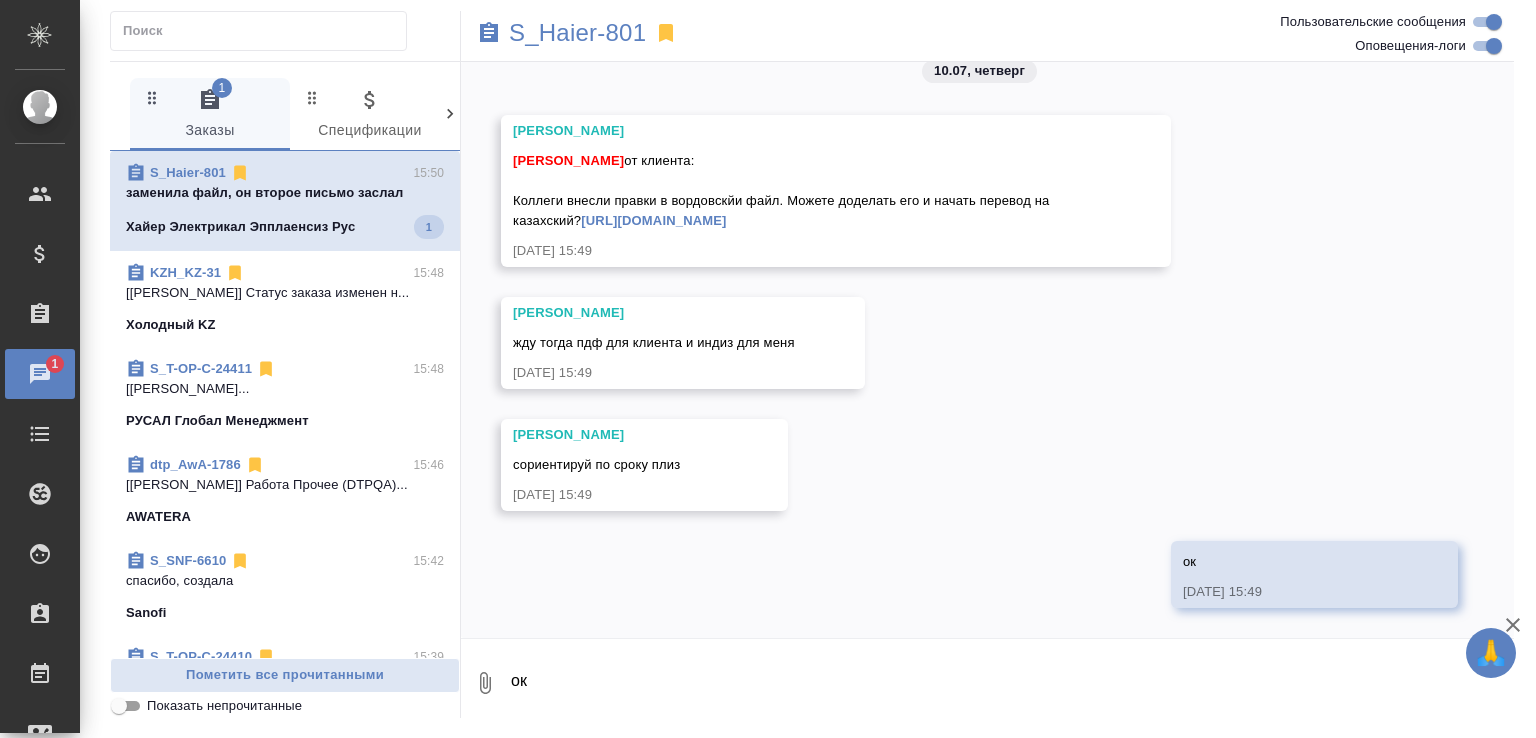 scroll, scrollTop: 7125, scrollLeft: 0, axis: vertical 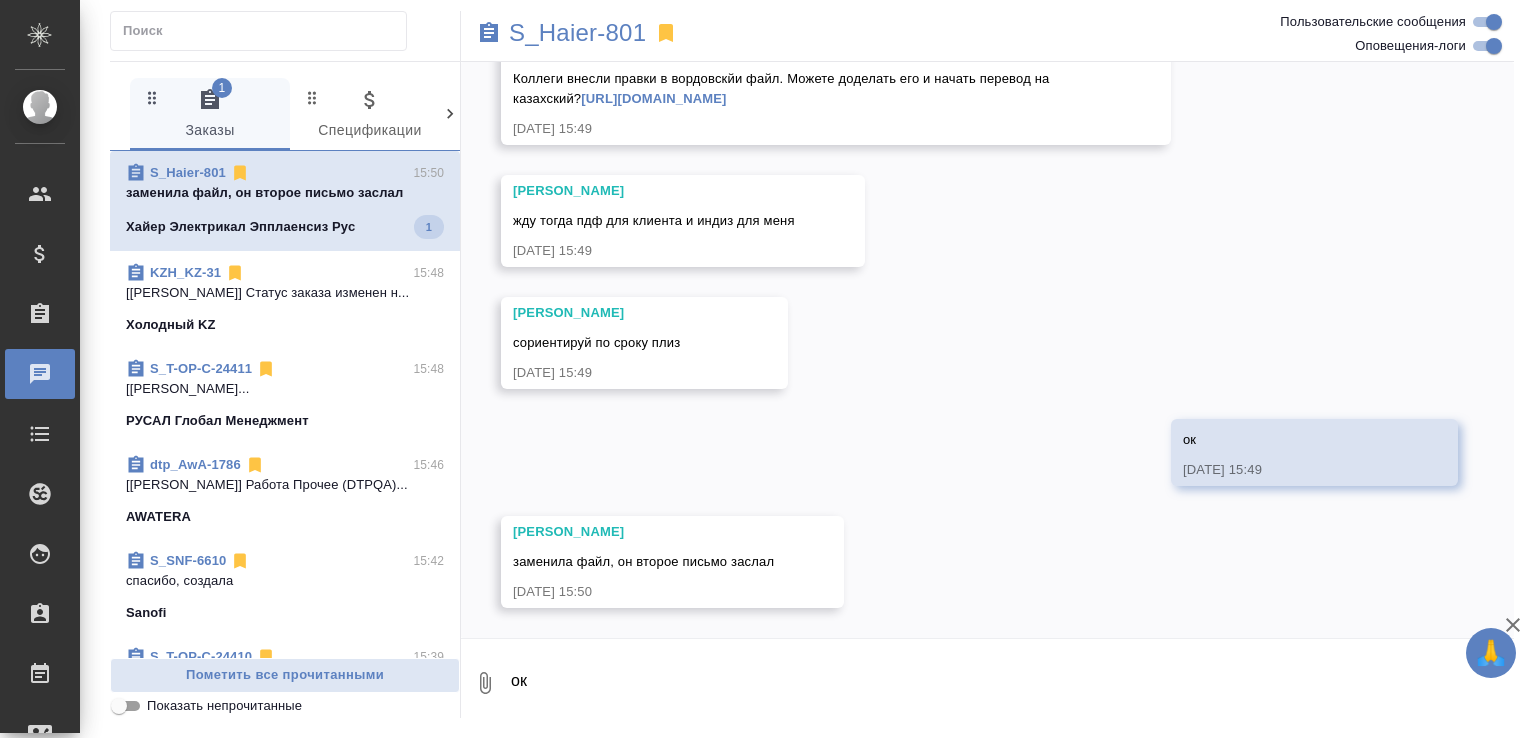 click on "ок" at bounding box center (1011, 683) 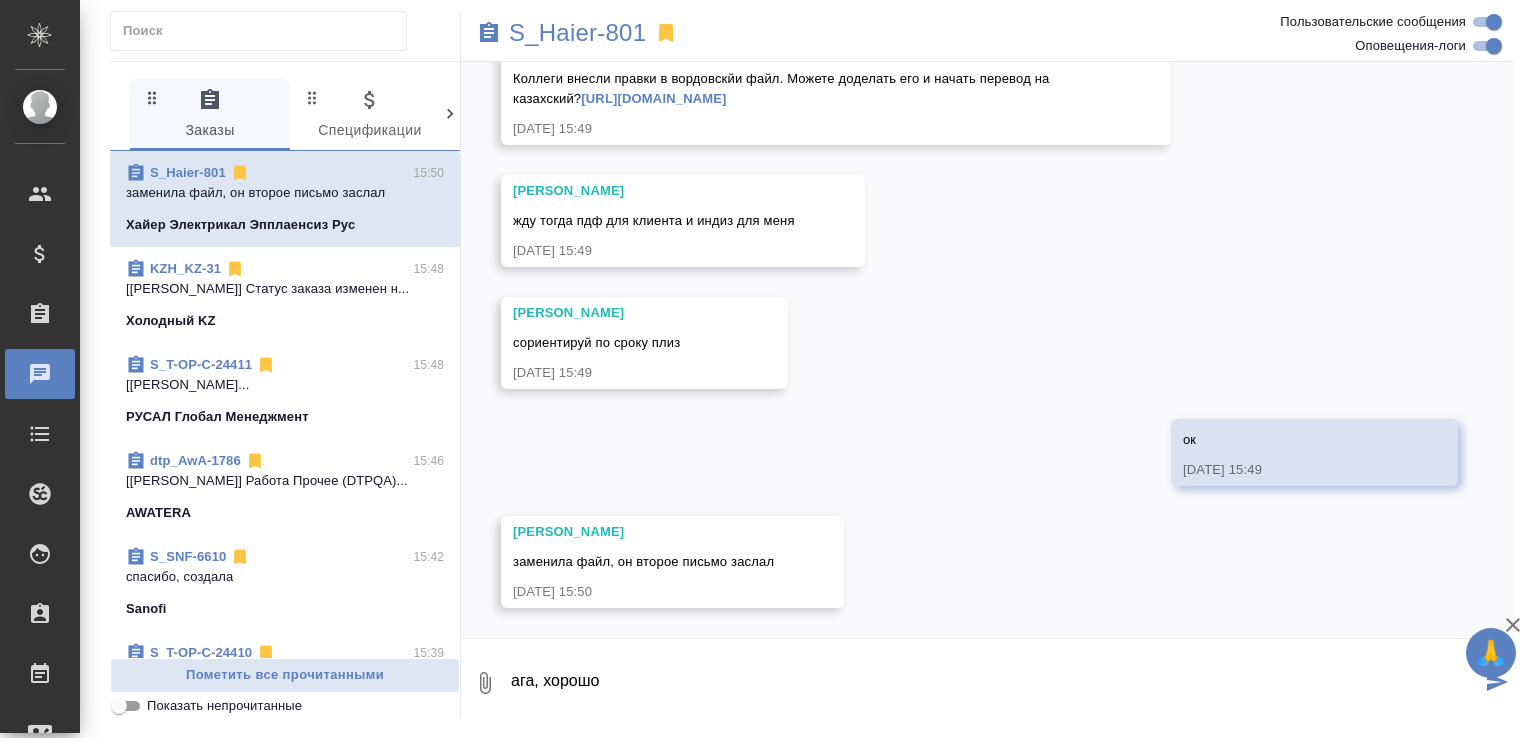 type on "ага, хорошо" 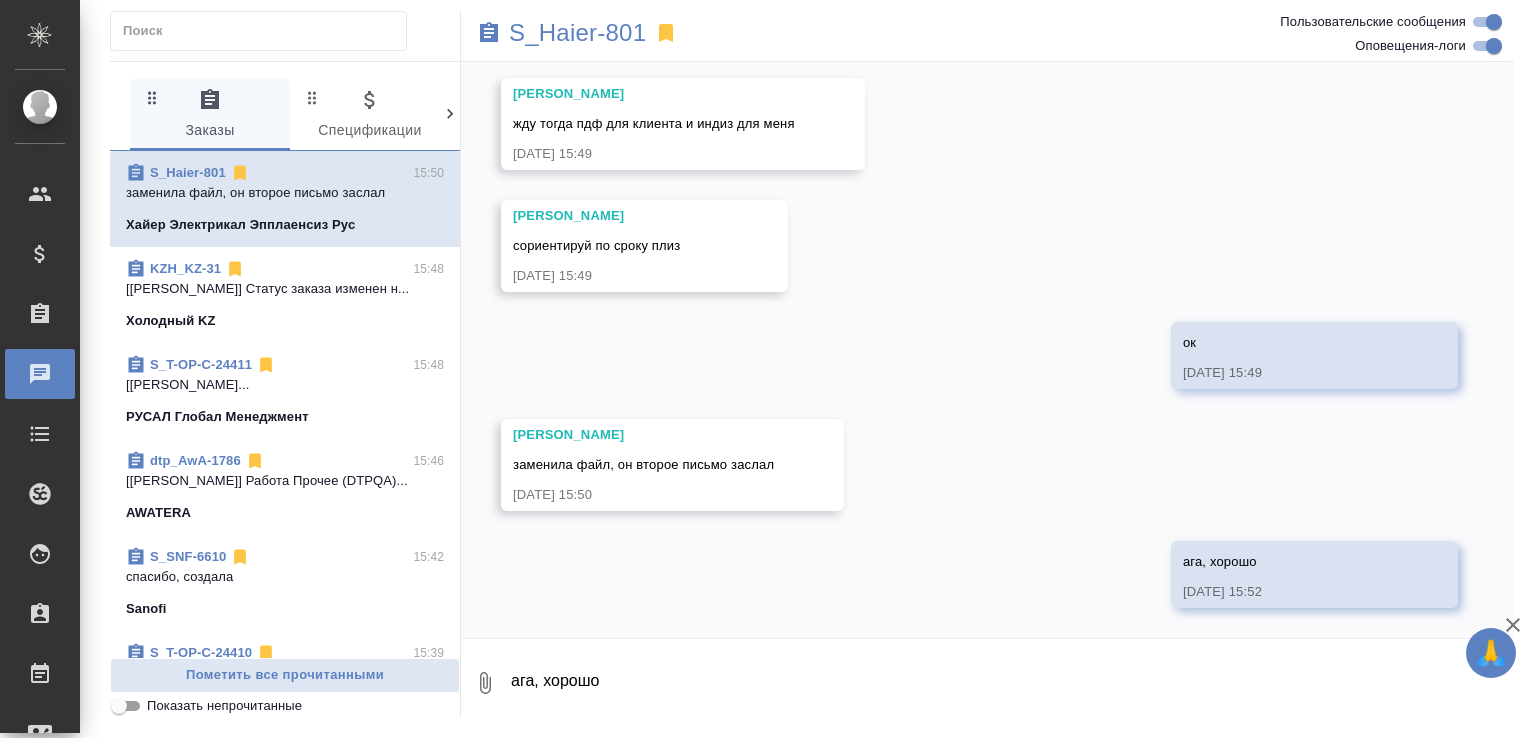 scroll, scrollTop: 7223, scrollLeft: 0, axis: vertical 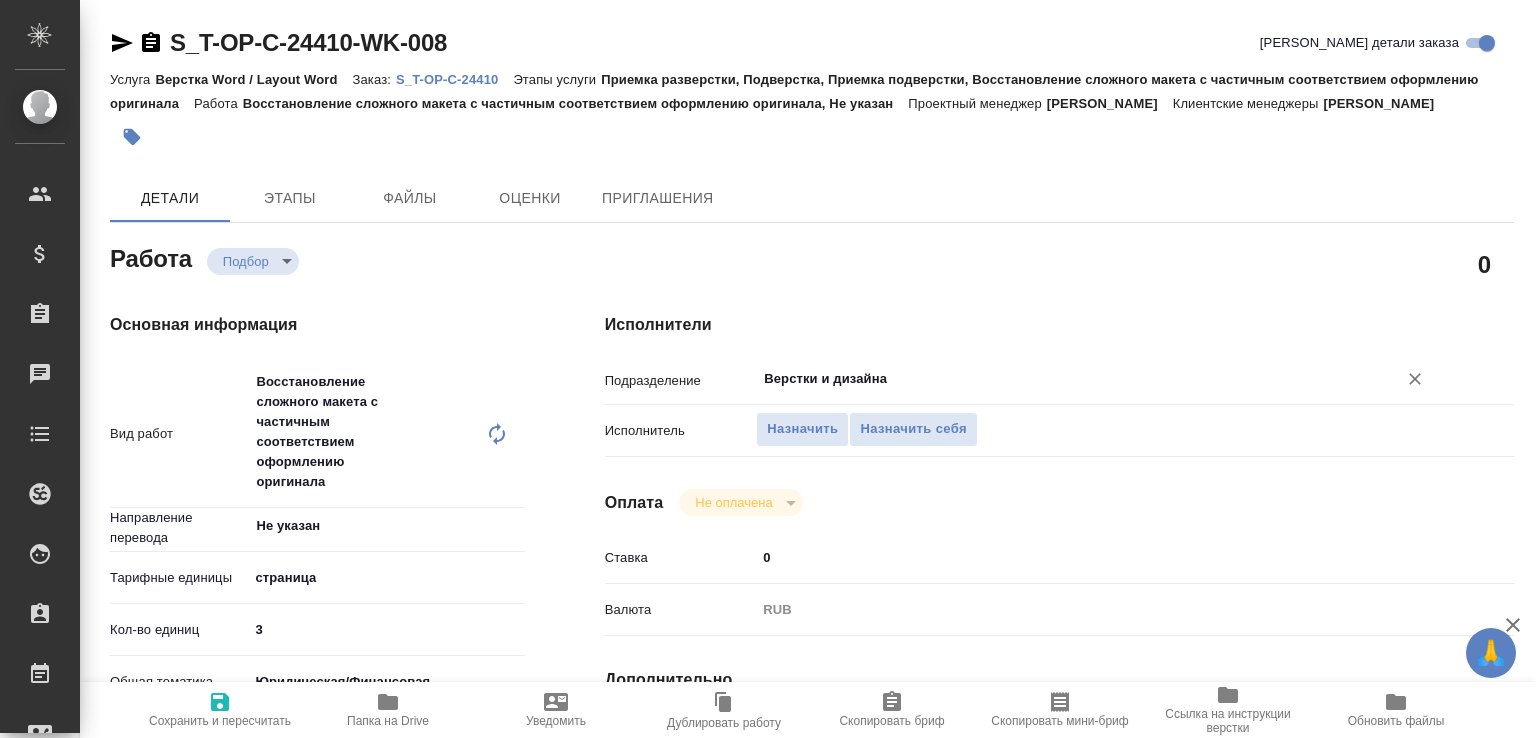 click on "Верстки и дизайна ​" at bounding box center [1097, 379] 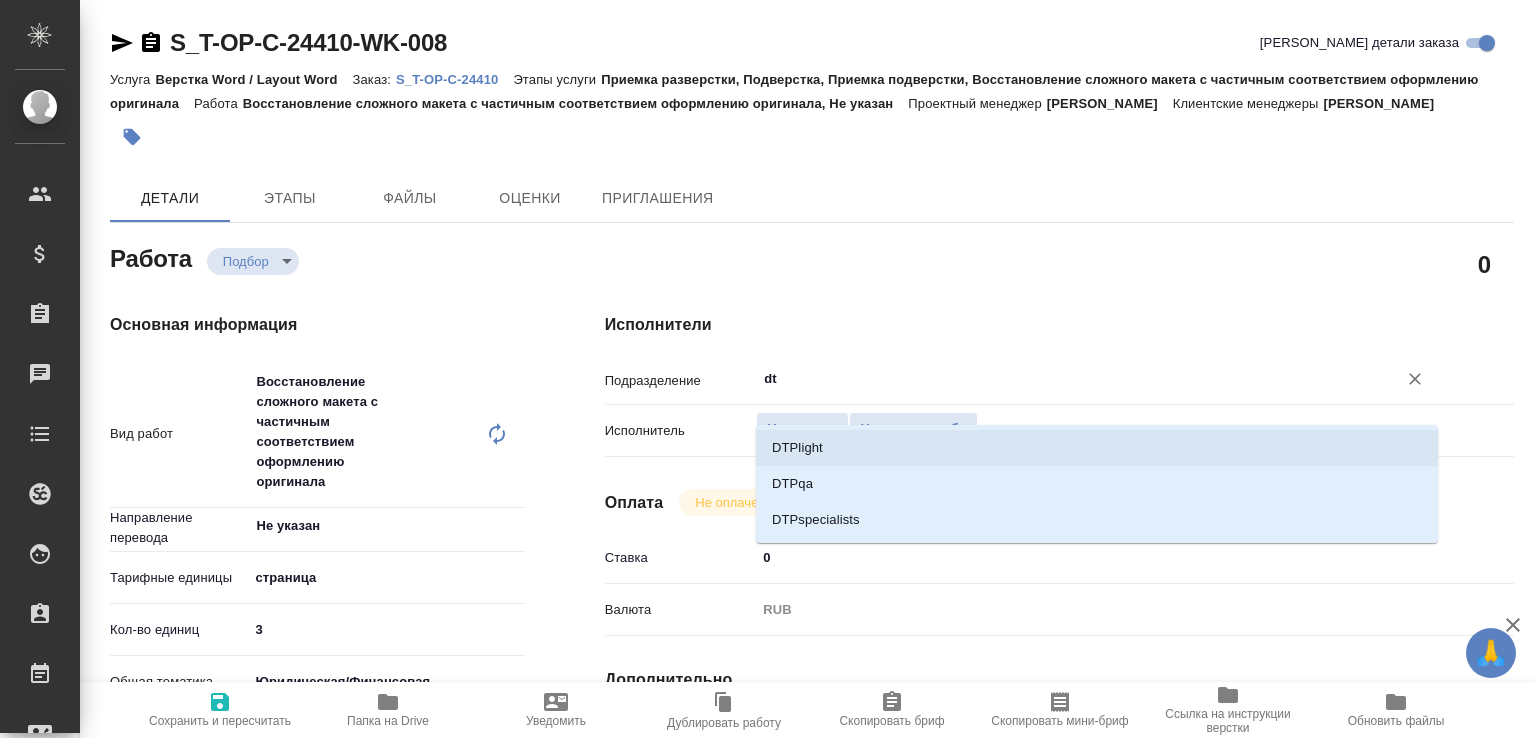 click on "DTPlight" at bounding box center (1097, 448) 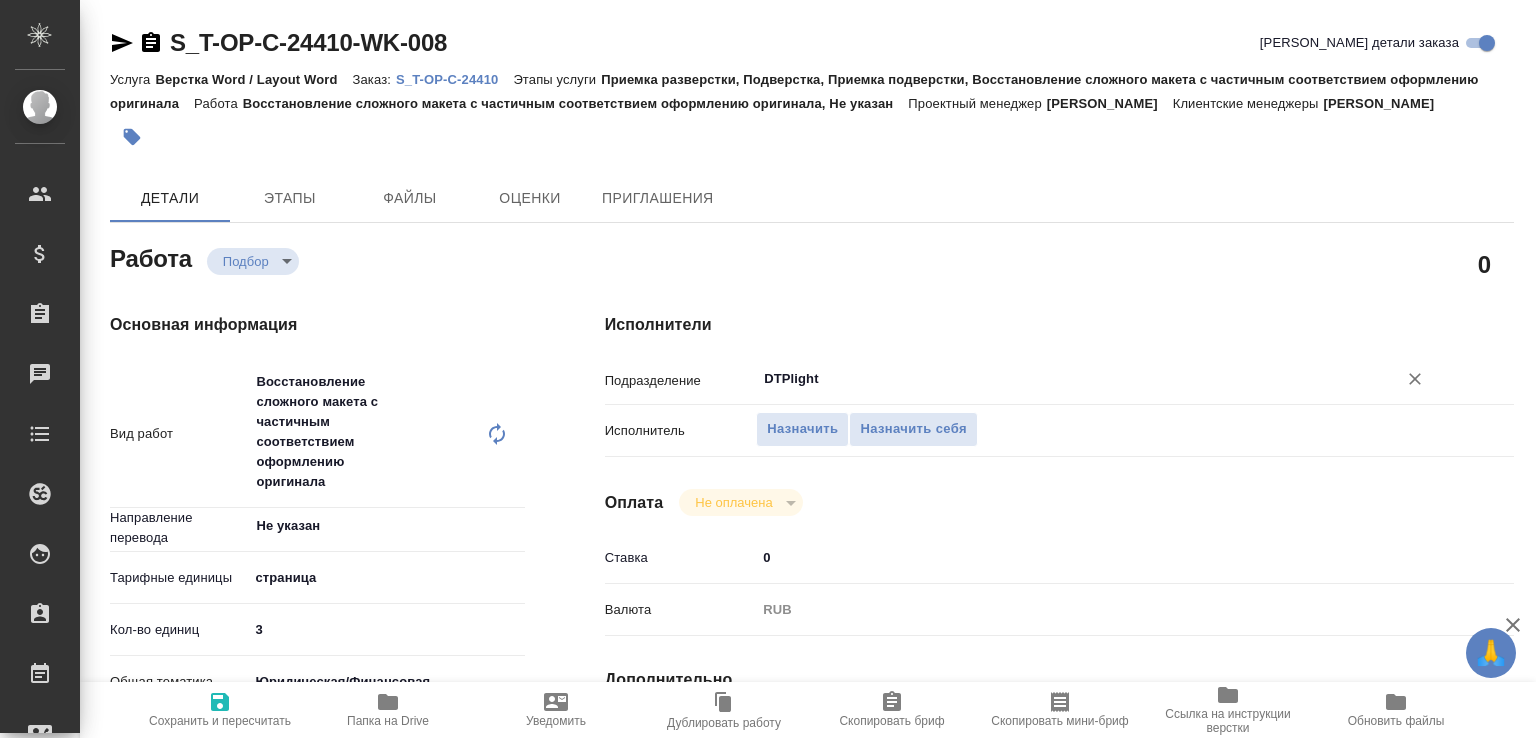 type on "DTPlight" 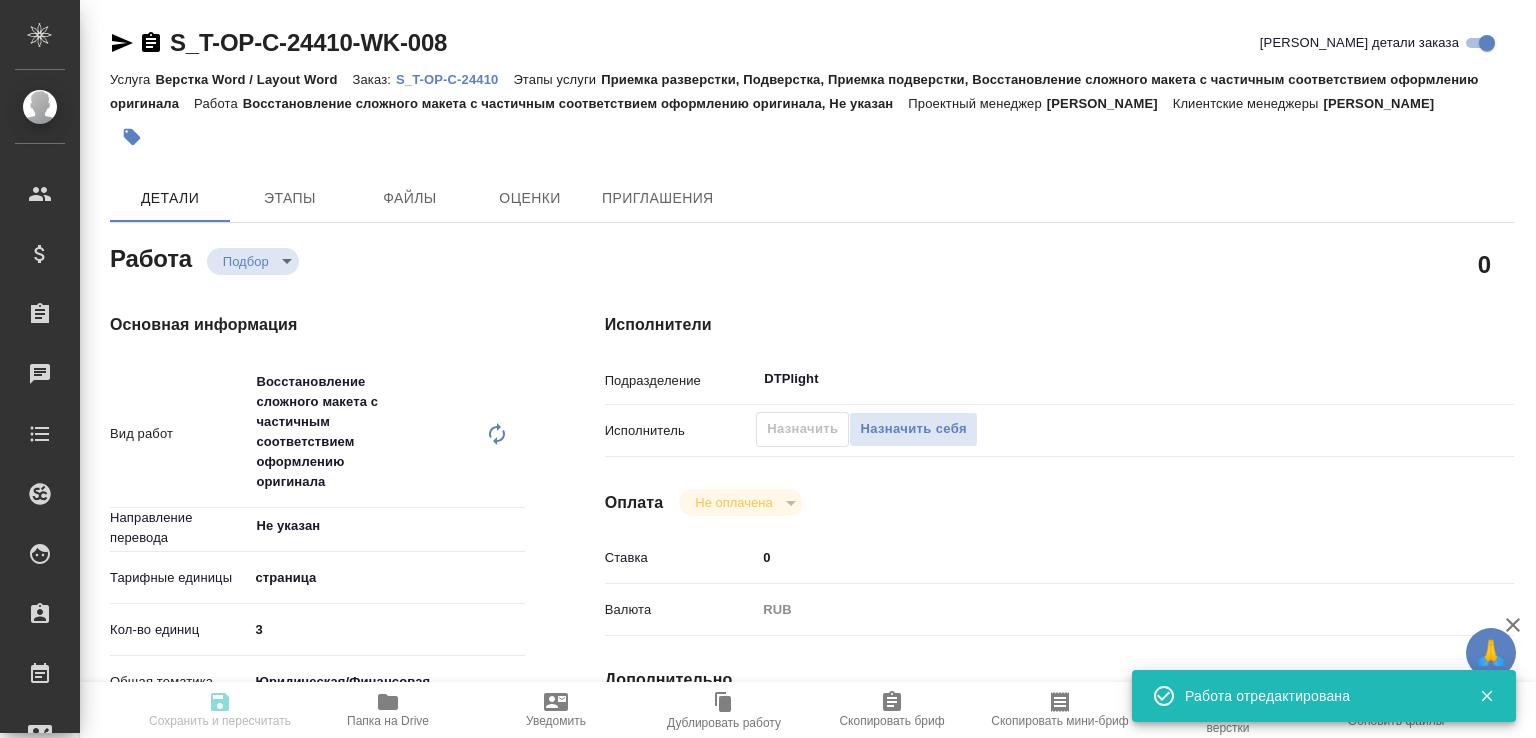 type on "recruiting" 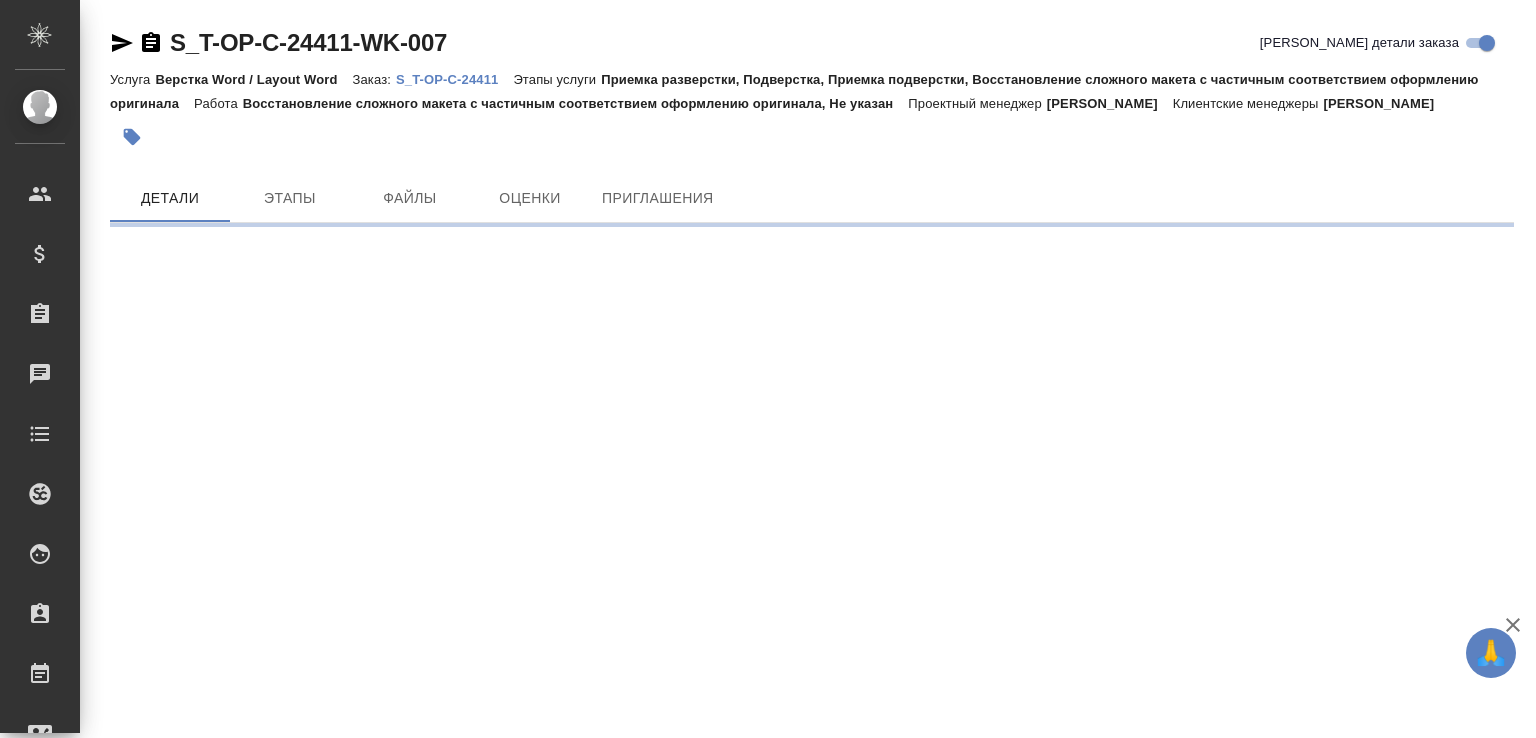 scroll, scrollTop: 0, scrollLeft: 0, axis: both 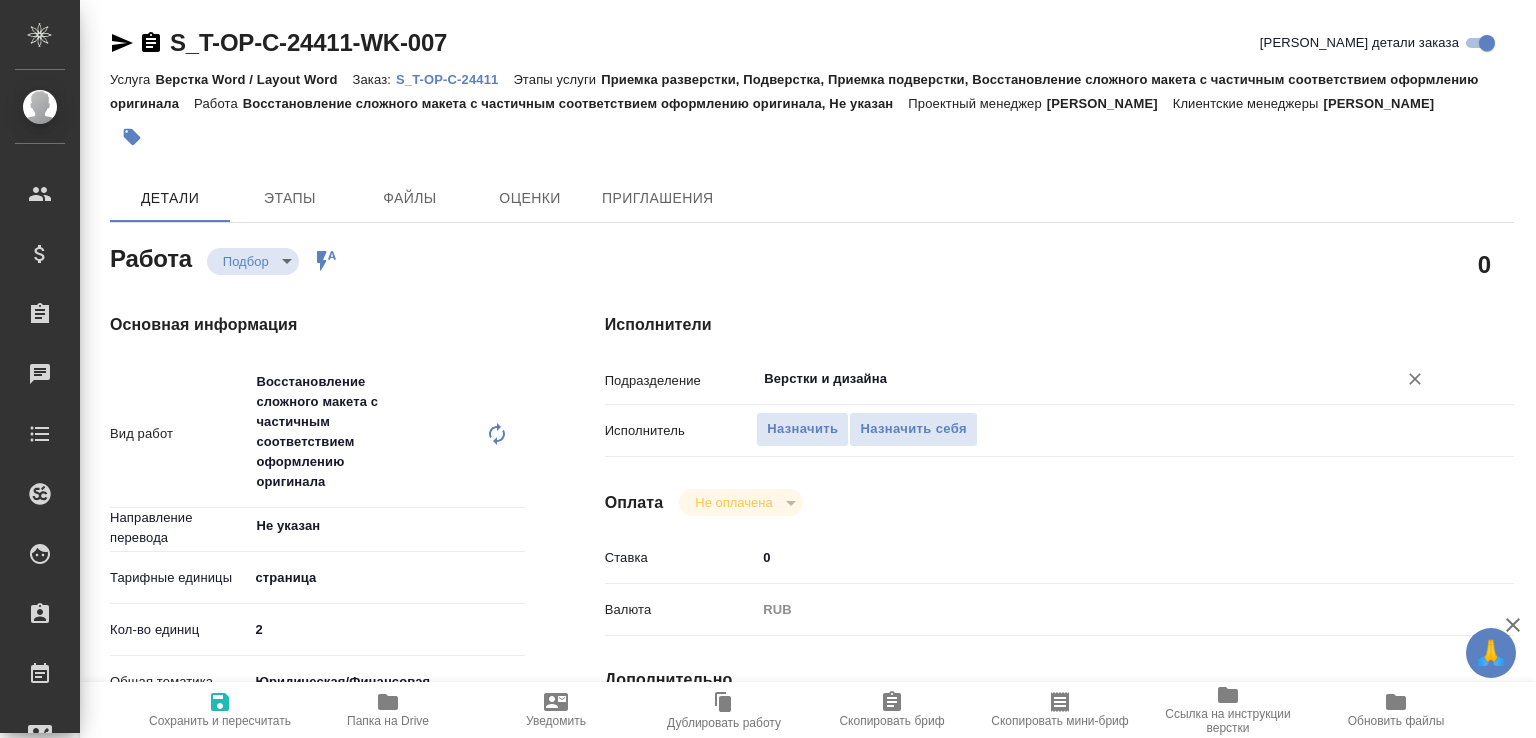 type on "x" 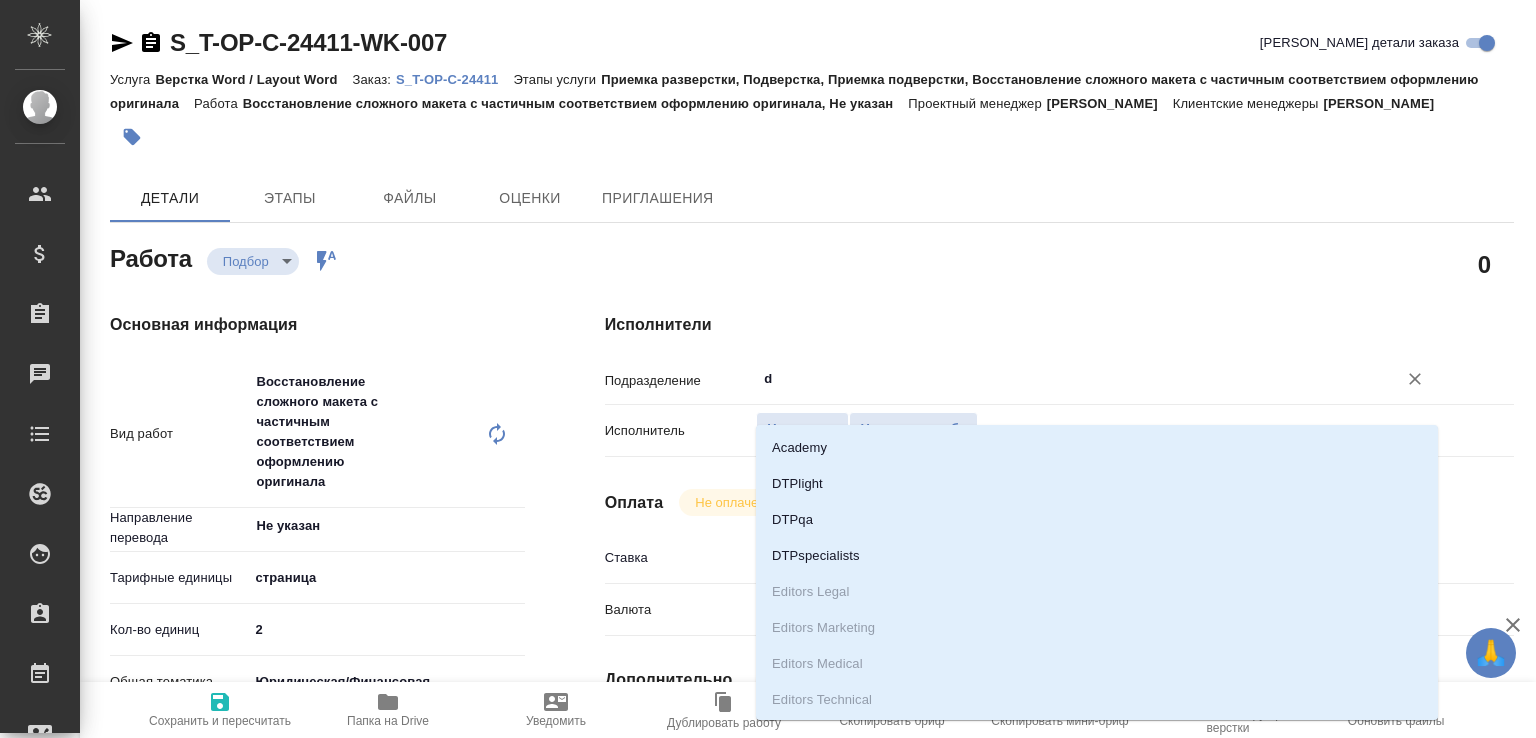 type on "dt" 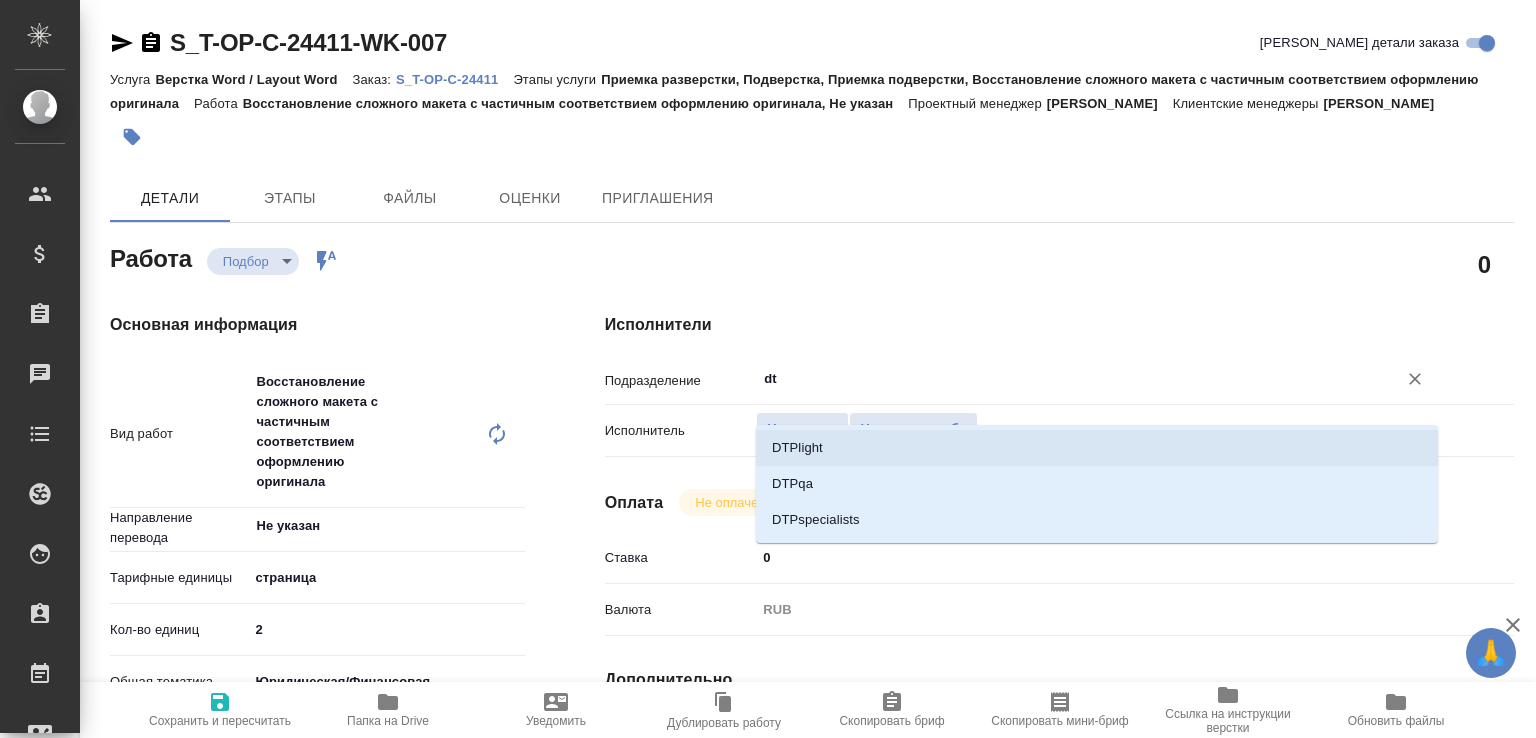 type on "x" 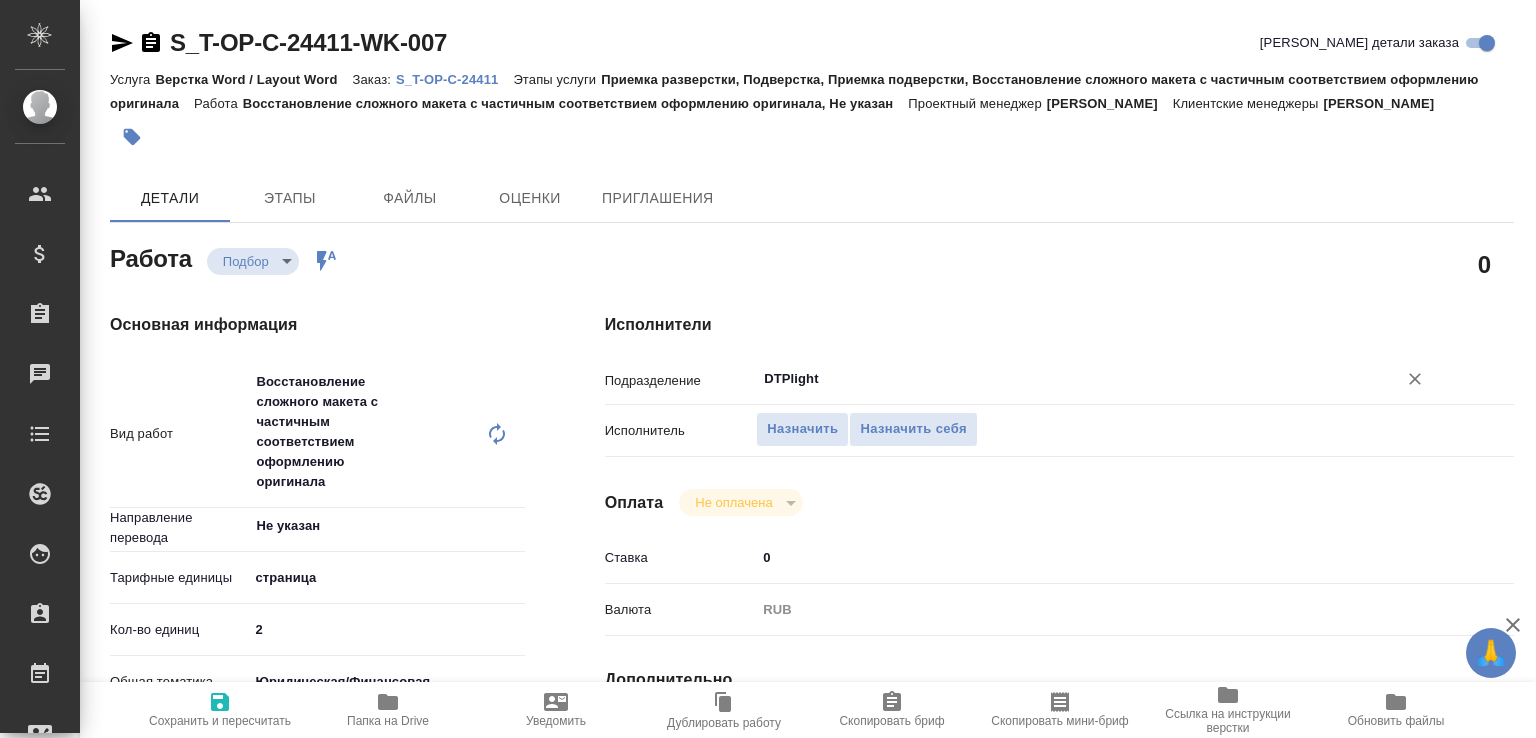 type on "x" 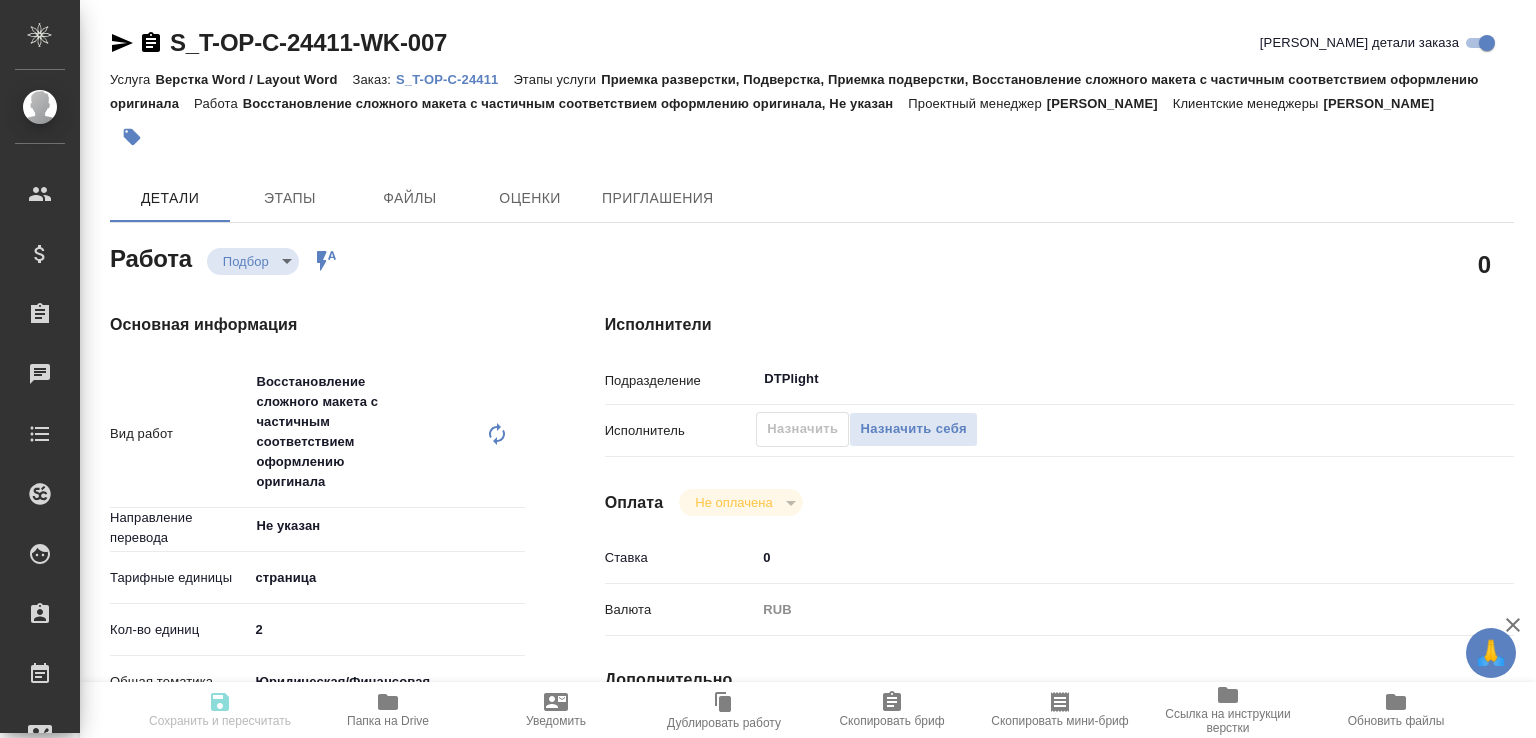 type on "x" 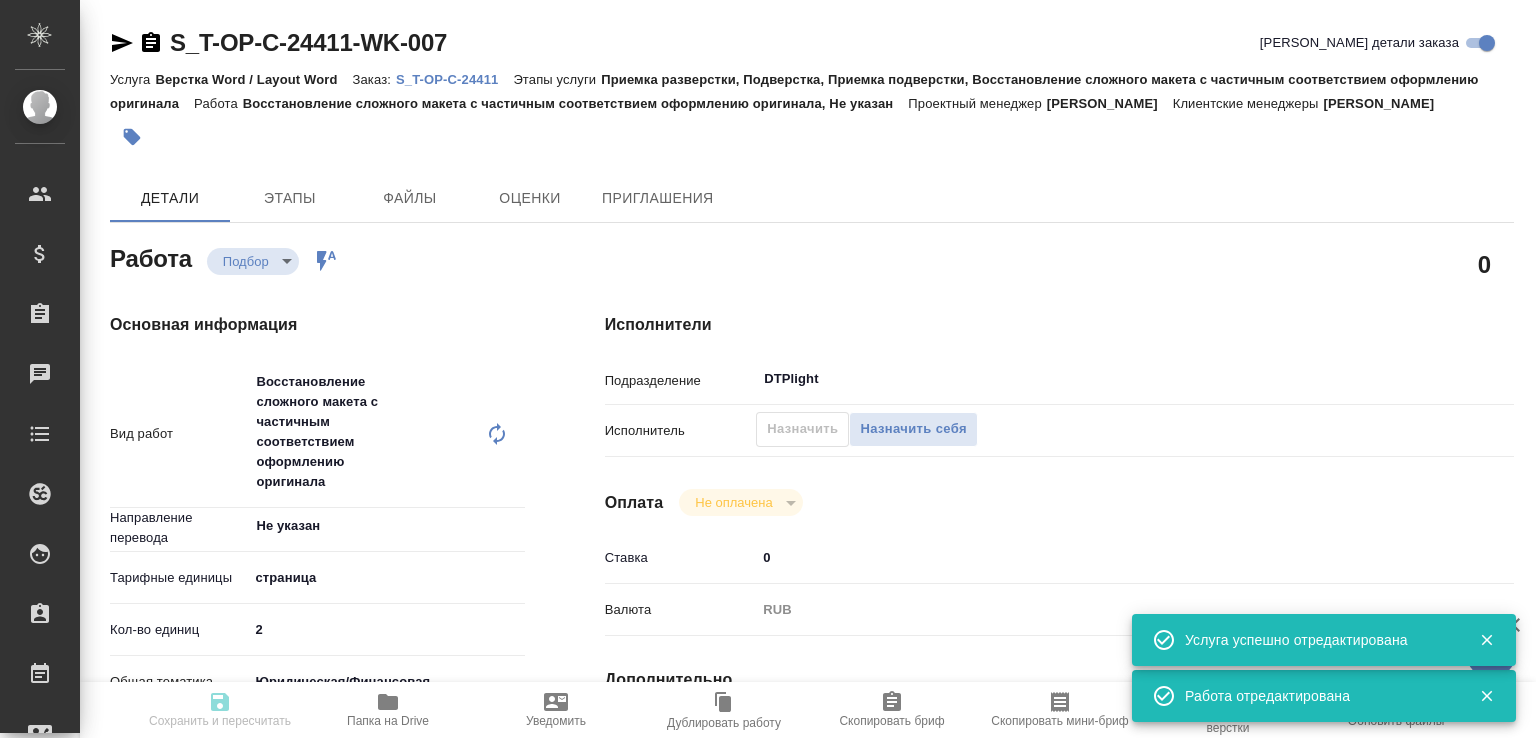 type on "x" 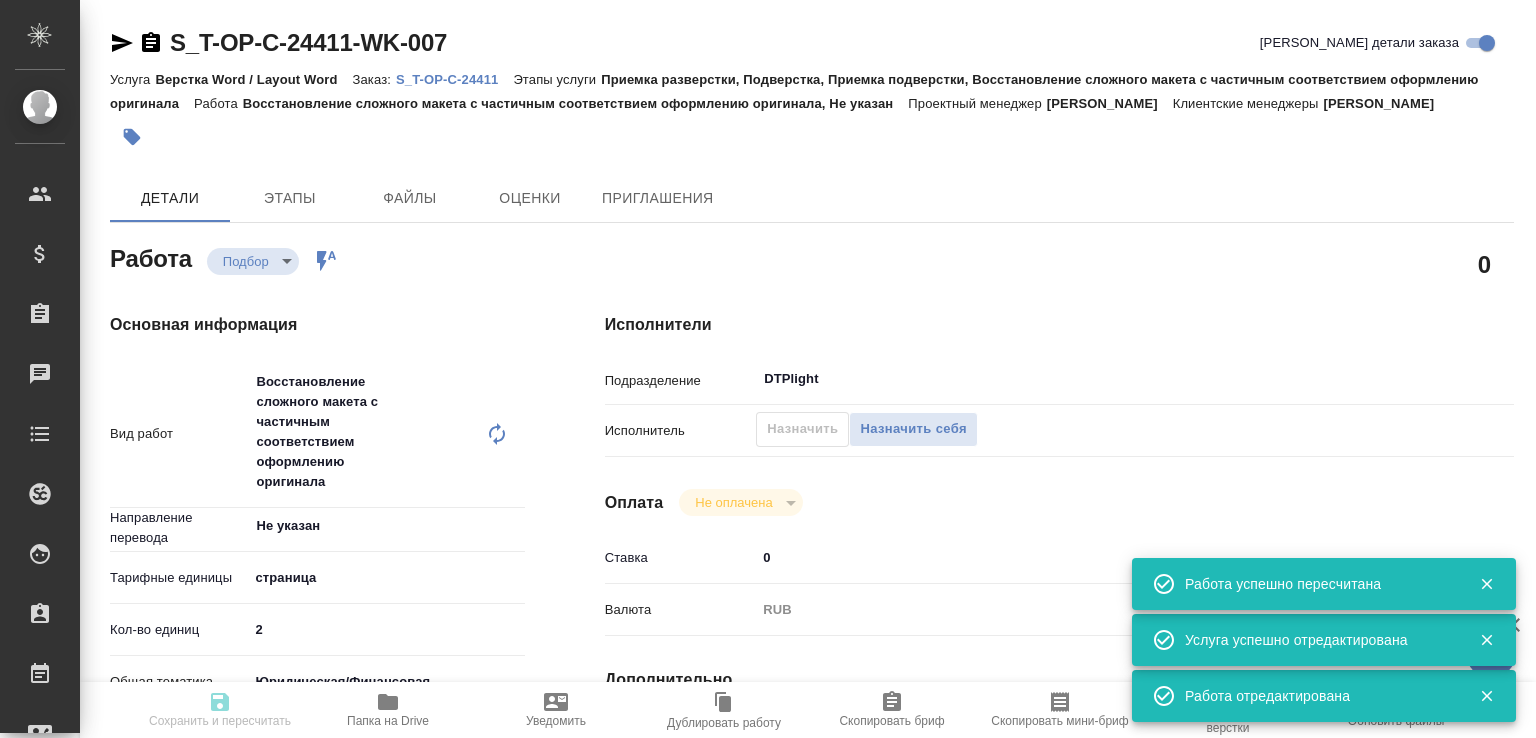type on "recruiting" 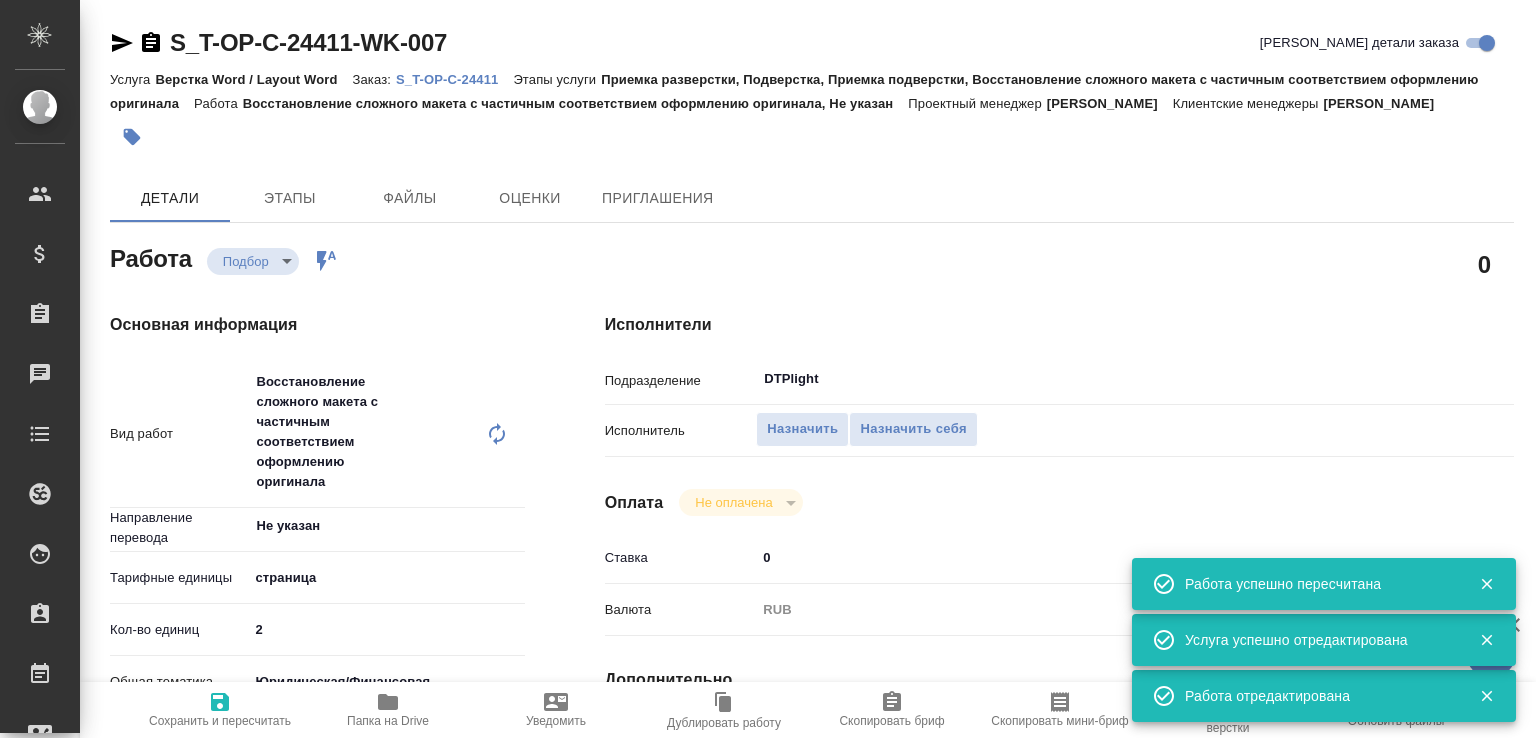 type on "x" 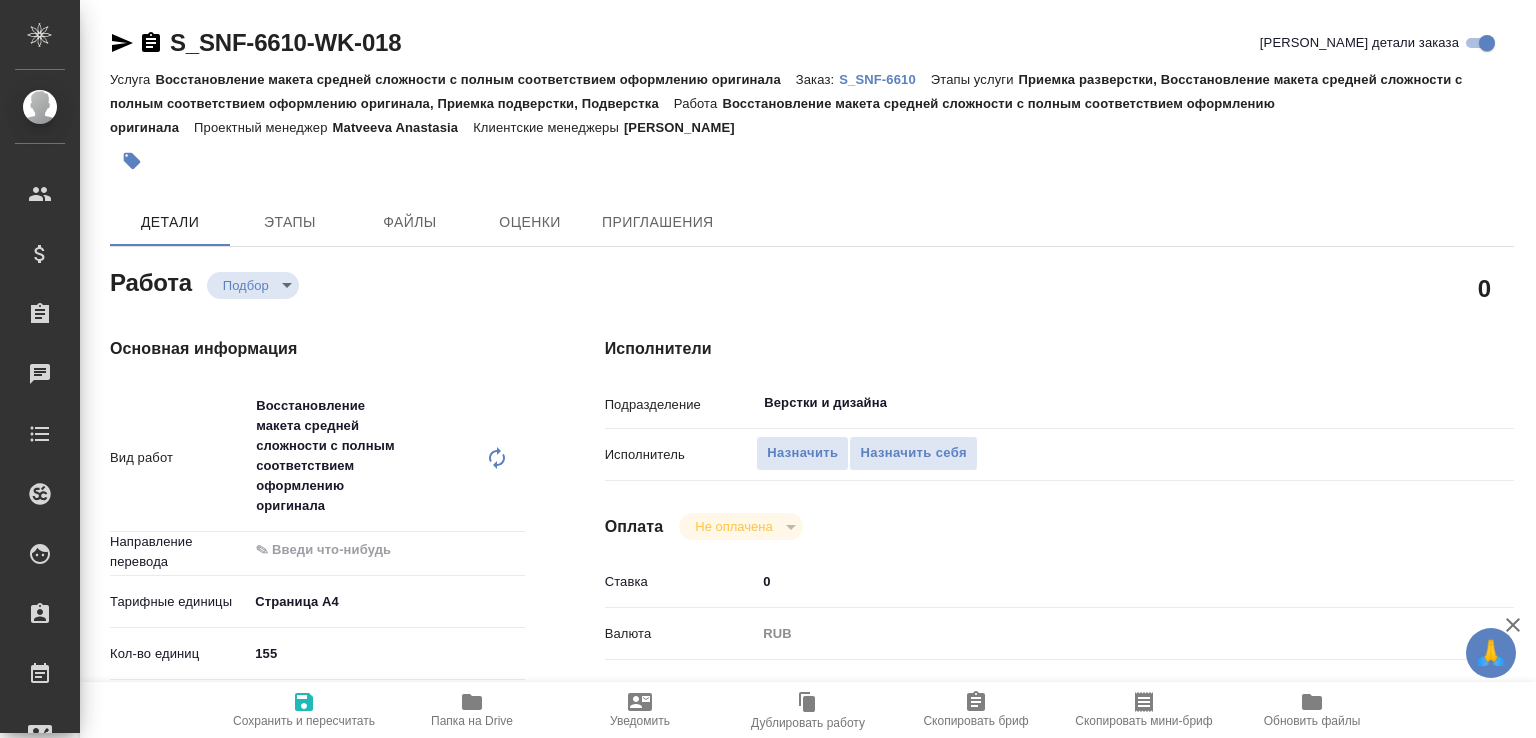 scroll, scrollTop: 0, scrollLeft: 0, axis: both 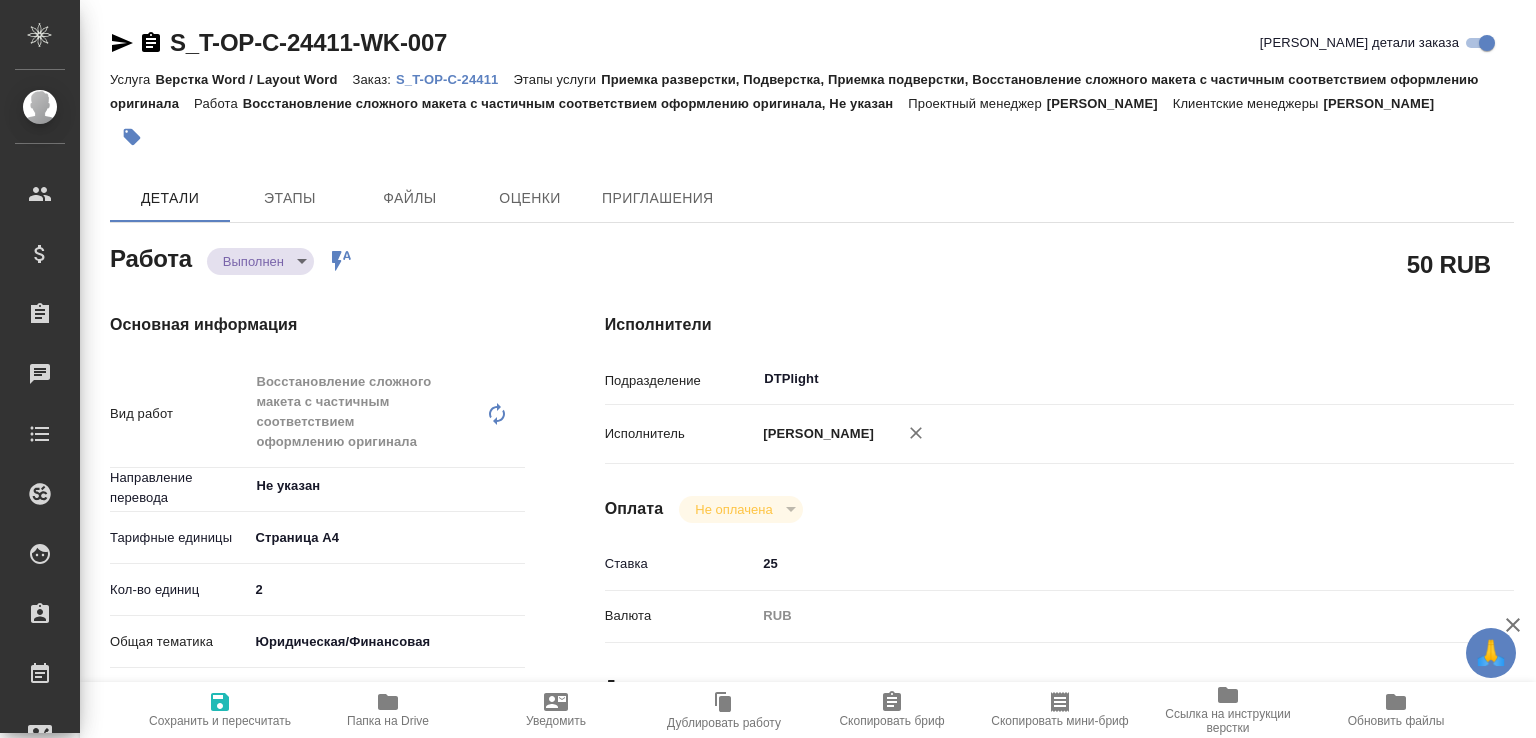 click on "🙏 .cls-1
fill:#fff;
AWATERA [PERSON_NAME]malofeeva Клиенты Спецификации Заказы Чаты Todo Проекты SC Исполнители Кандидаты Работы Входящие заявки Заявки на доставку Рекламации Проекты процессинга Конференции Выйти S_T-OP-C-24411-WK-007 Кратко детали заказа Услуга Верстка Word / Layout Word Заказ: S_T-OP-C-24411 Этапы услуги Приемка разверстки, Подверстка, Приемка подверстки, Восстановление сложного макета с частичным соответствием оформлению оригинала Работа Восстановление сложного макета с частичным соответствием оформлению оригинала, Не указан [PERSON_NAME] completed" at bounding box center [768, 369] 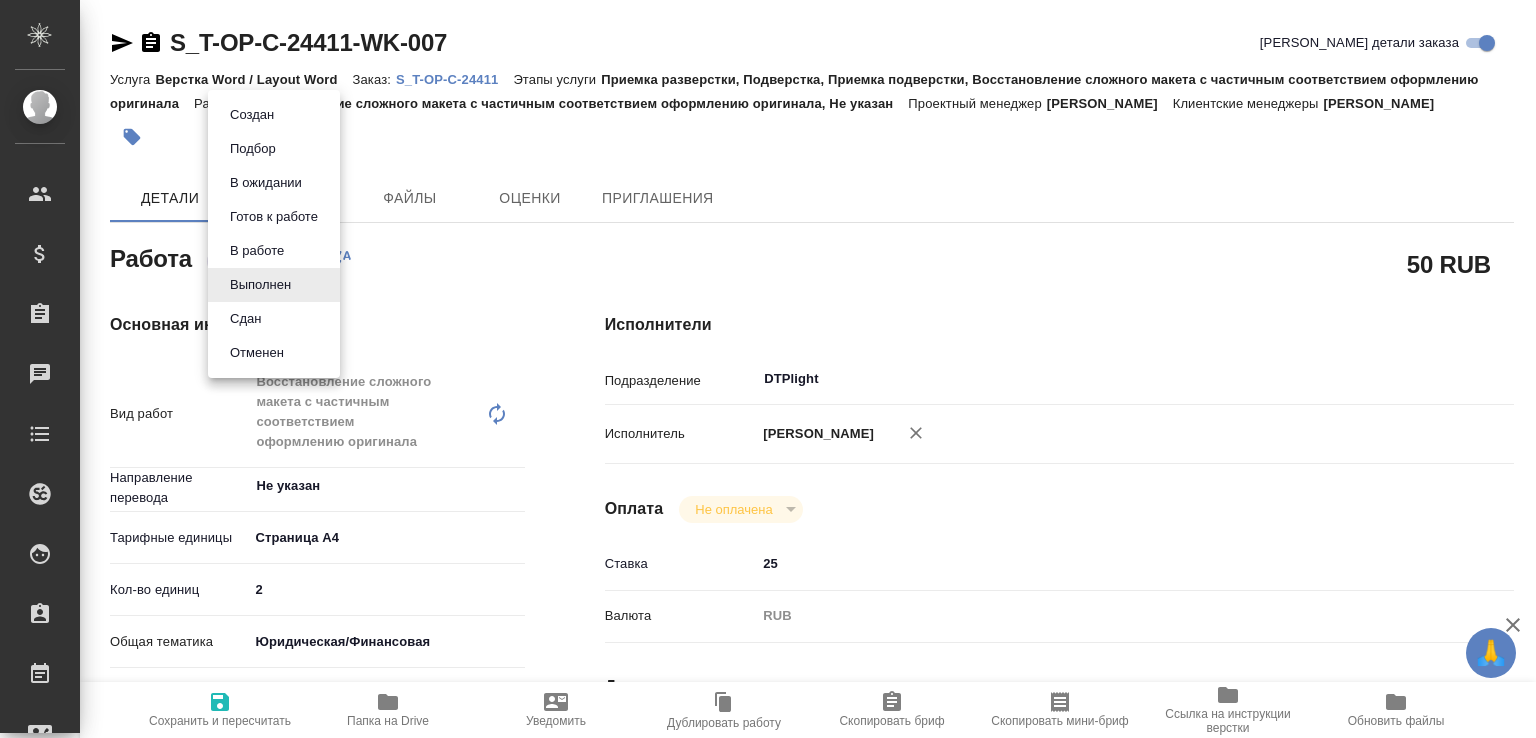 click on "Сдан" at bounding box center (274, 319) 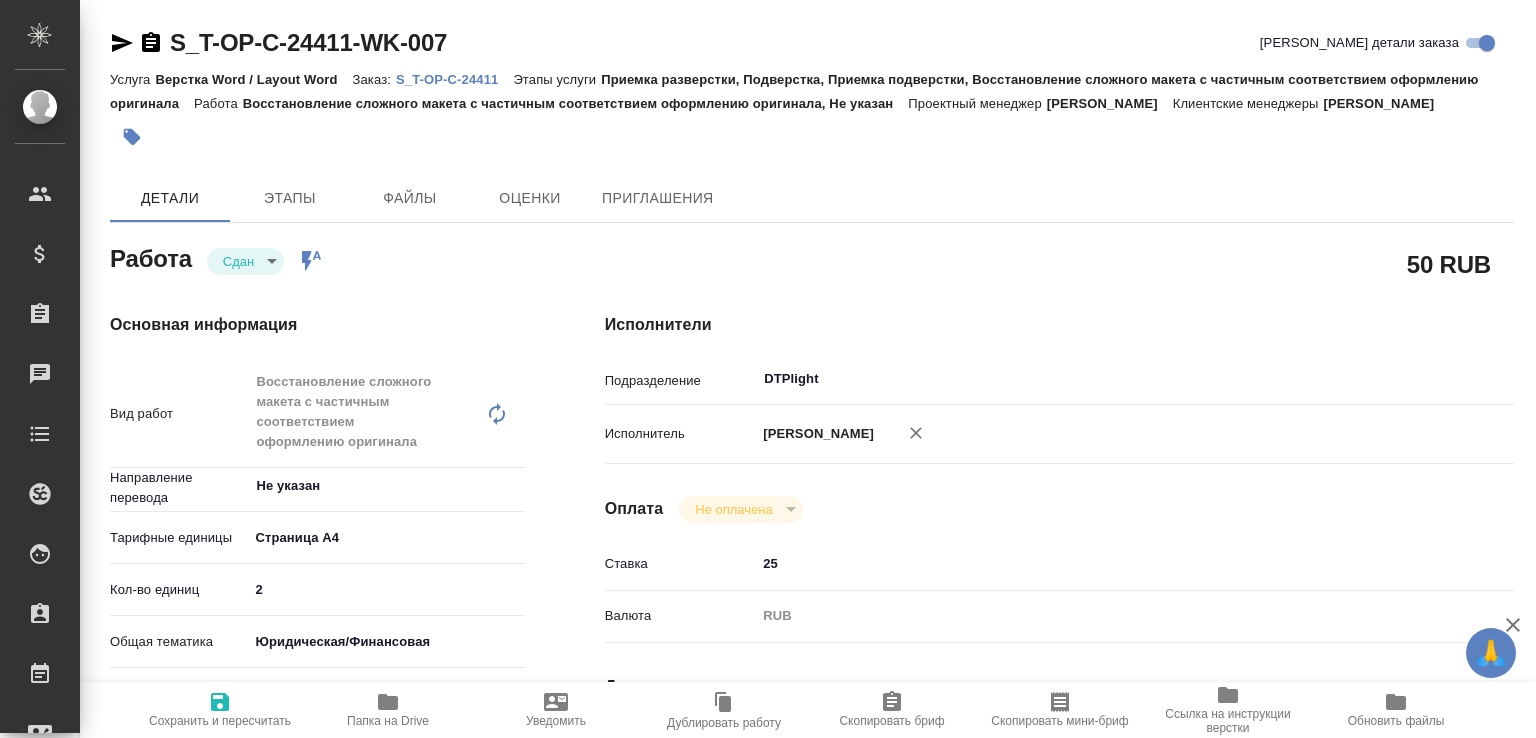 type on "x" 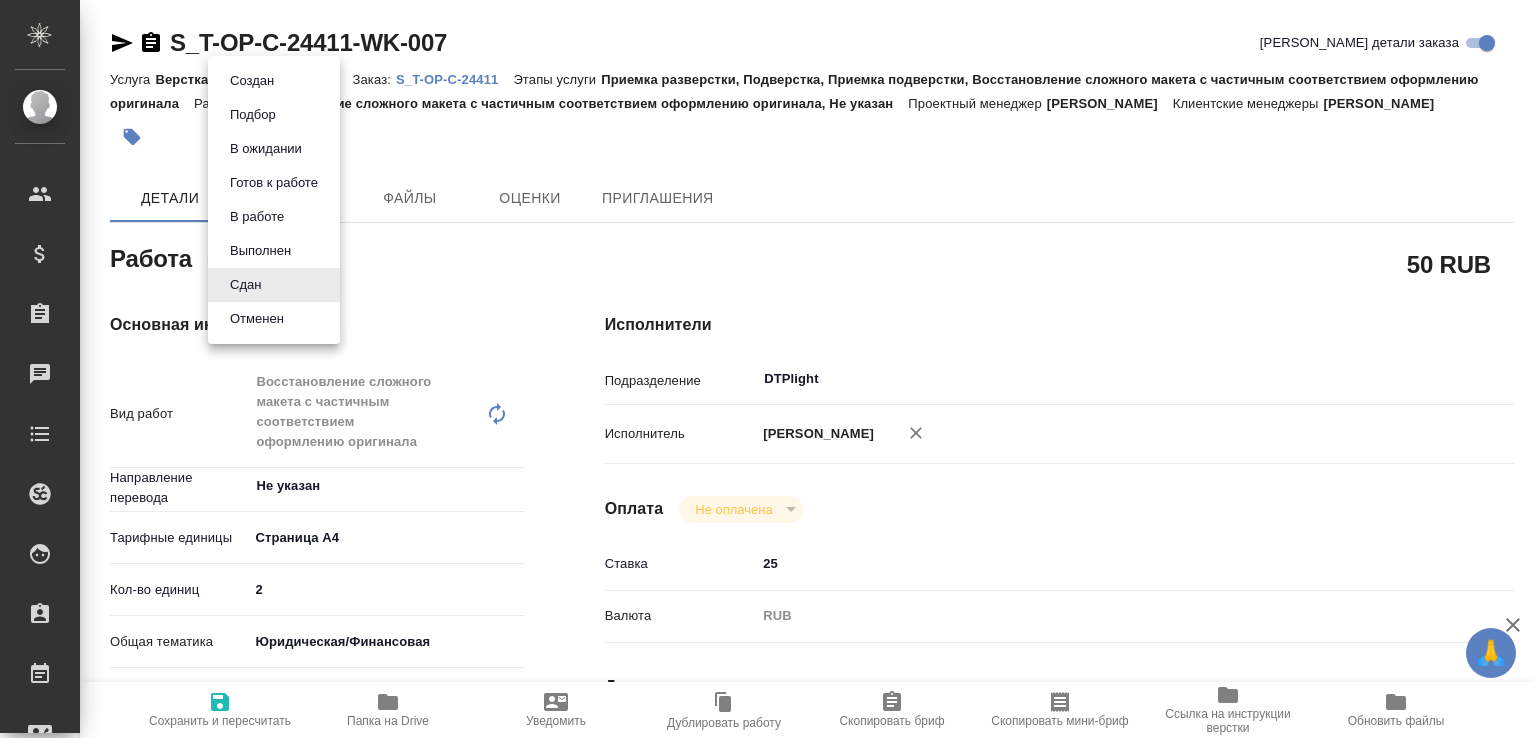 click at bounding box center (768, 369) 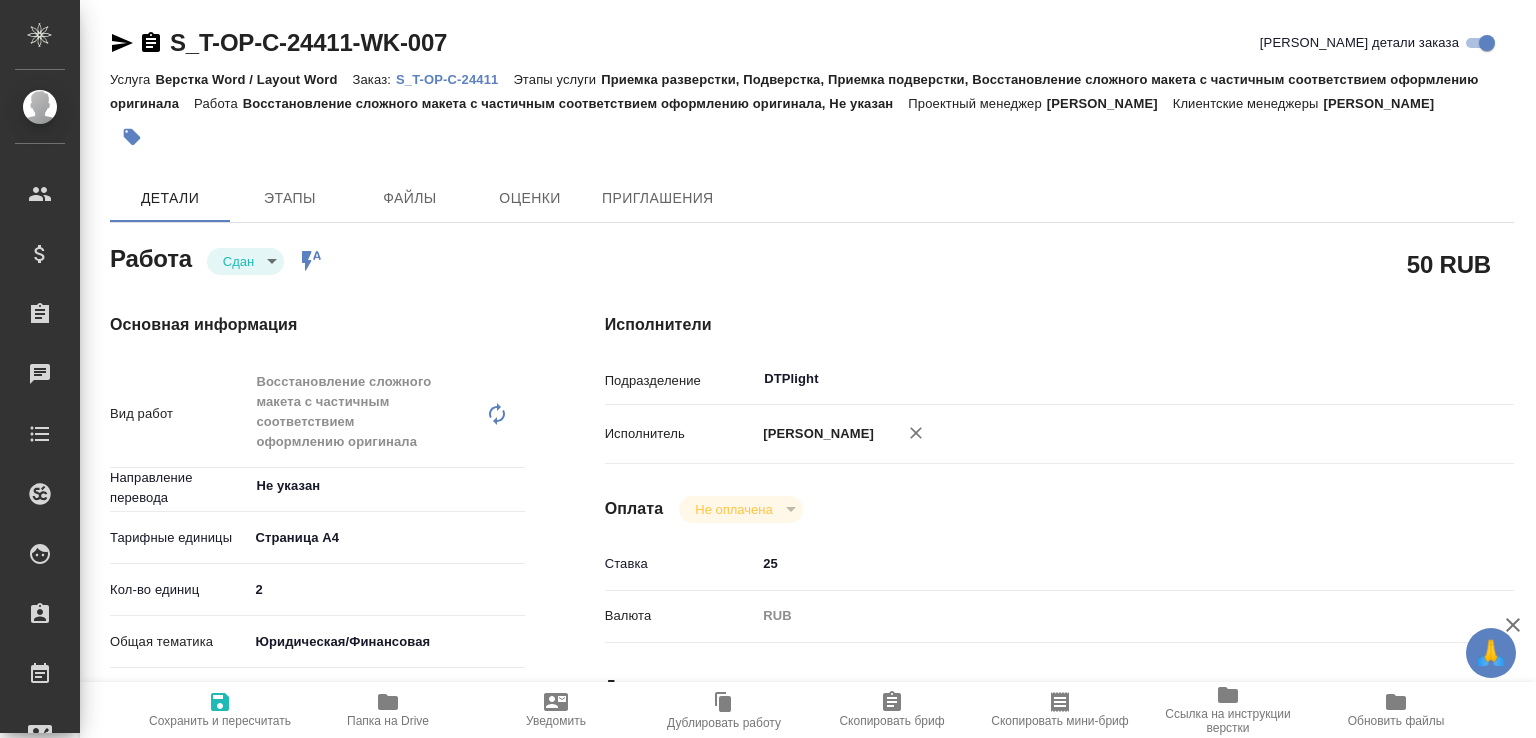 click on "Папка на Drive" at bounding box center [388, 721] 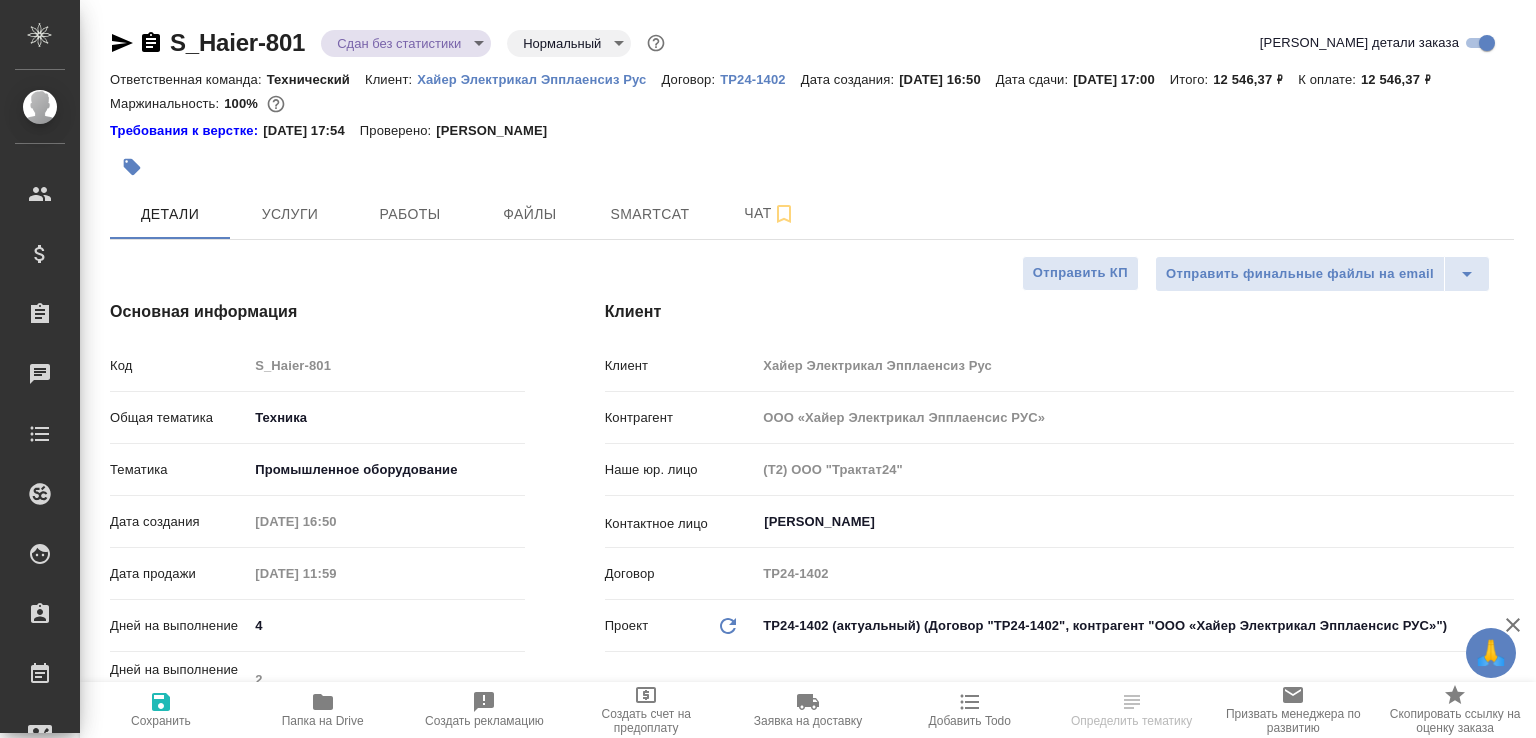select on "RU" 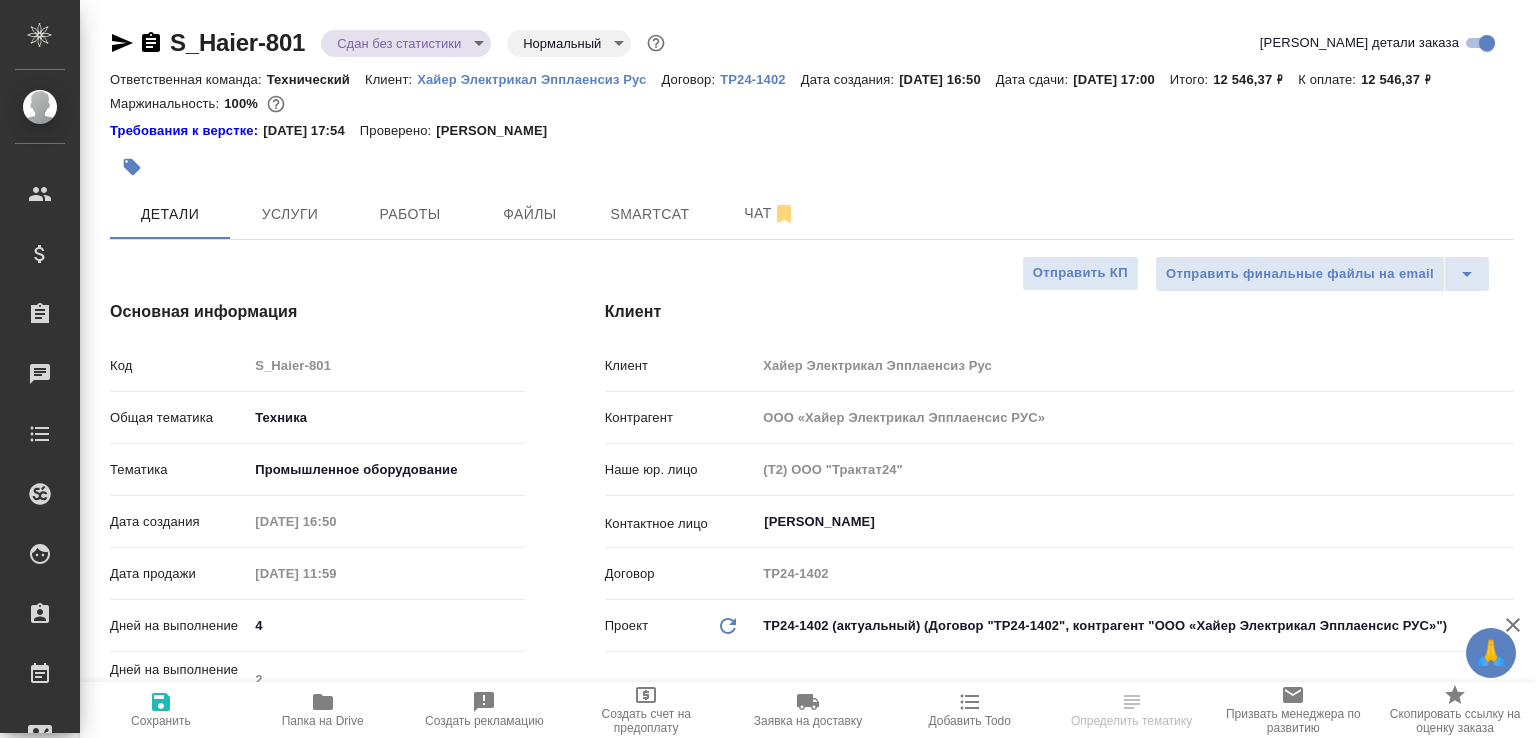 select on "RU" 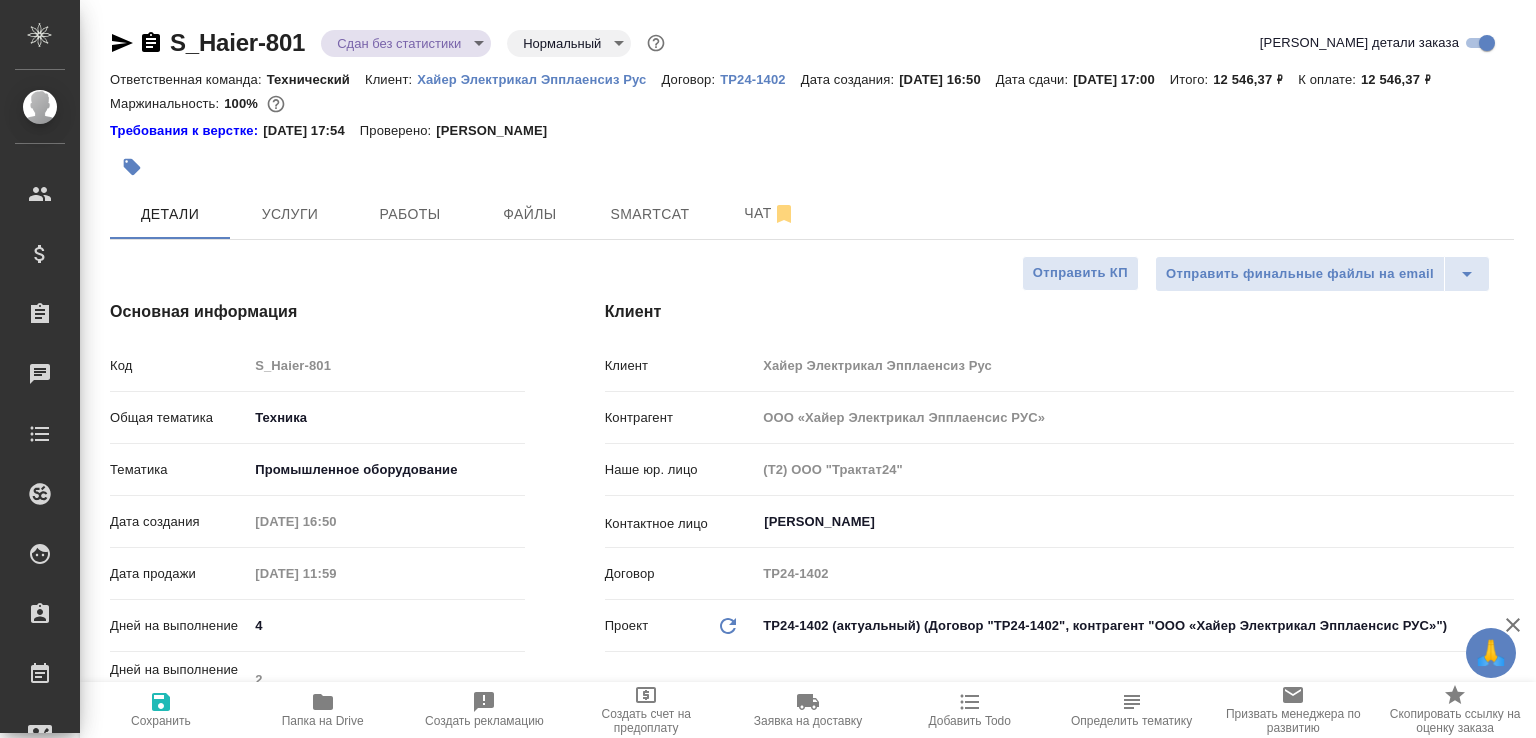 type on "x" 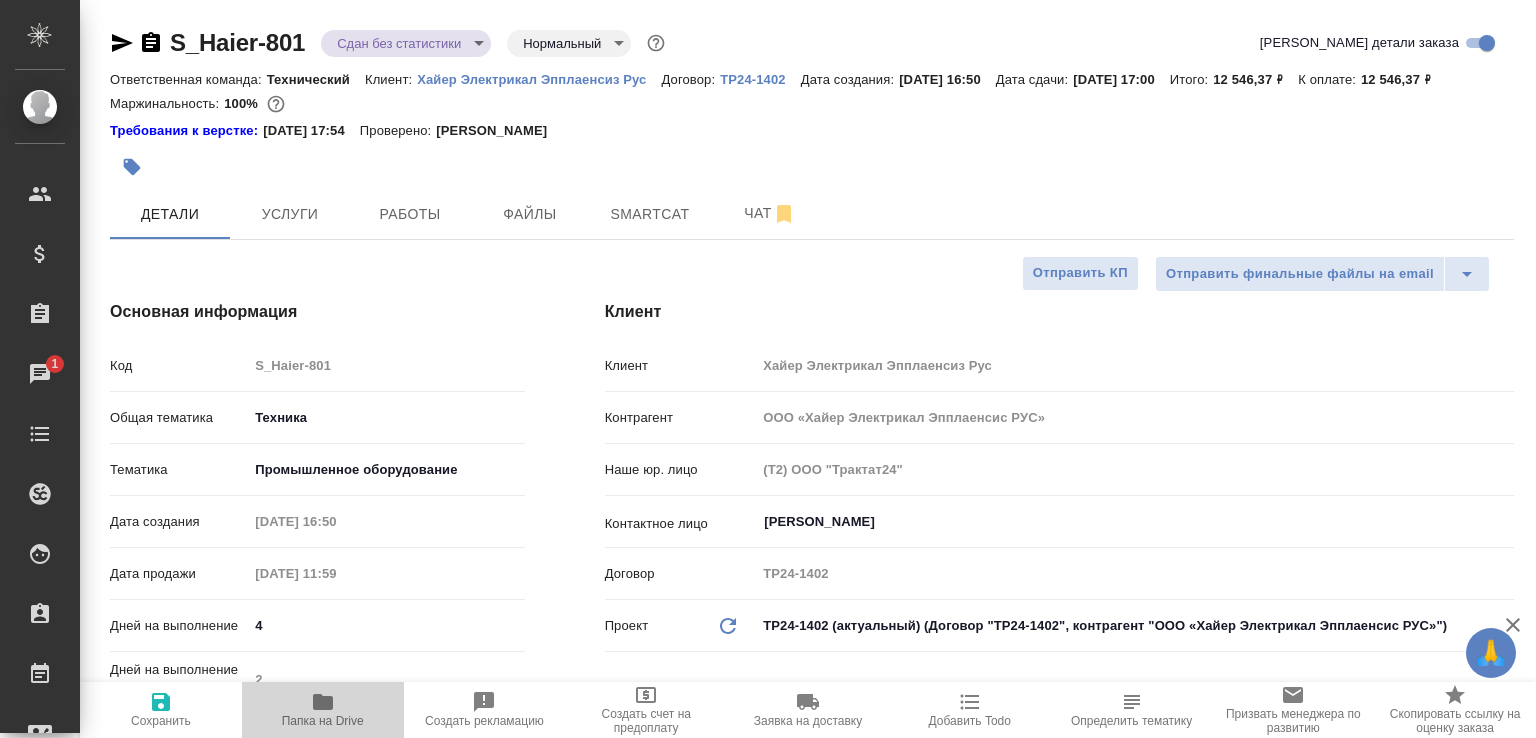 click on "Папка на Drive" at bounding box center (323, 709) 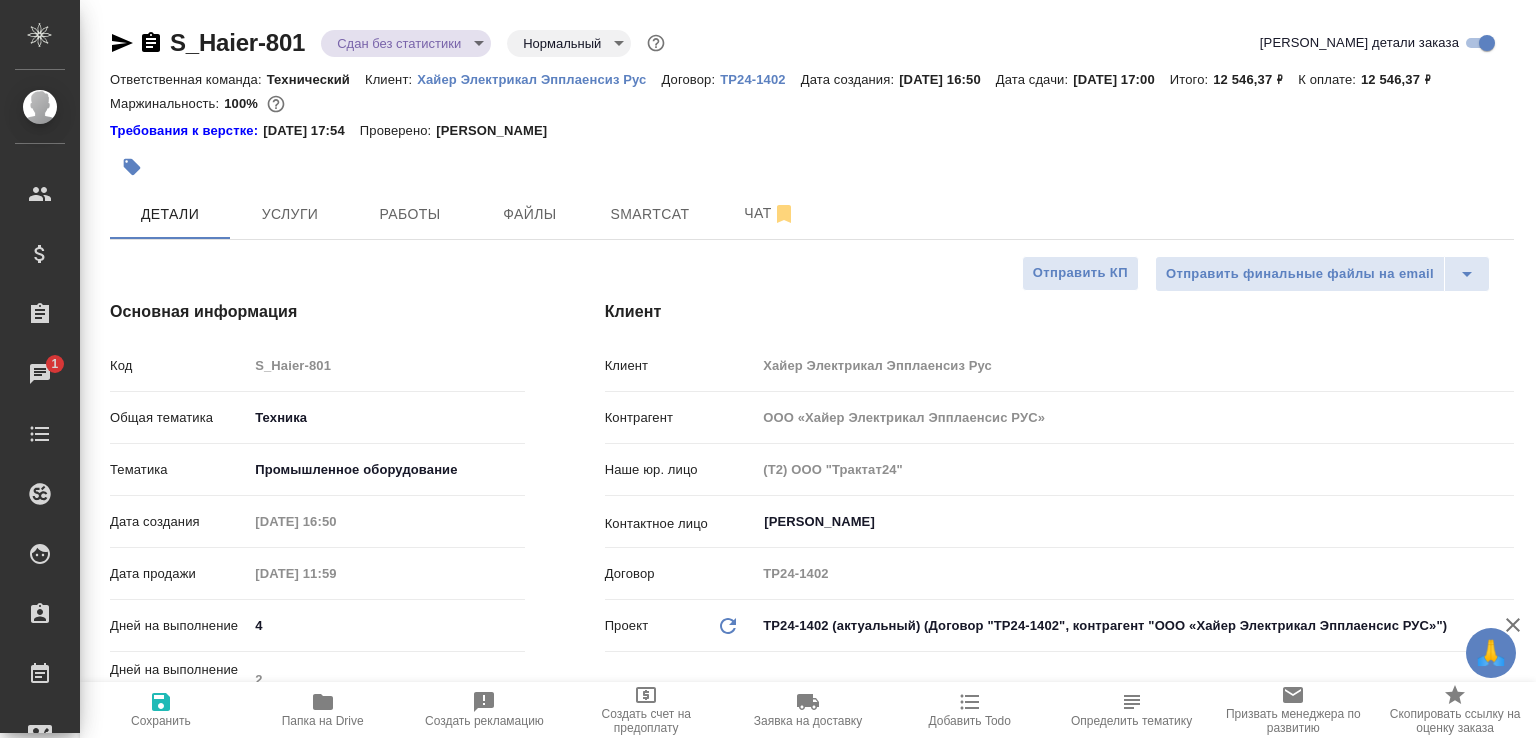 type on "x" 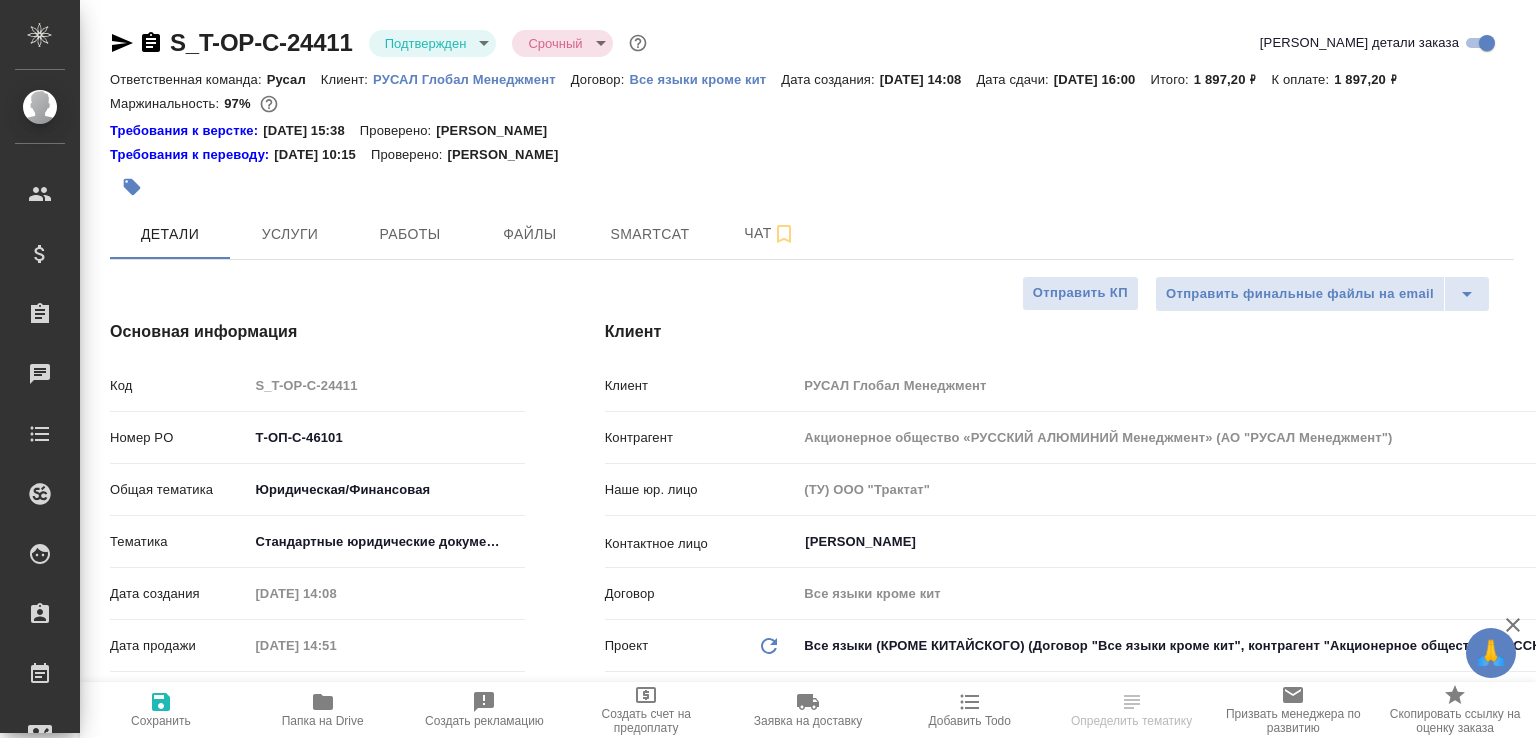 select on "RU" 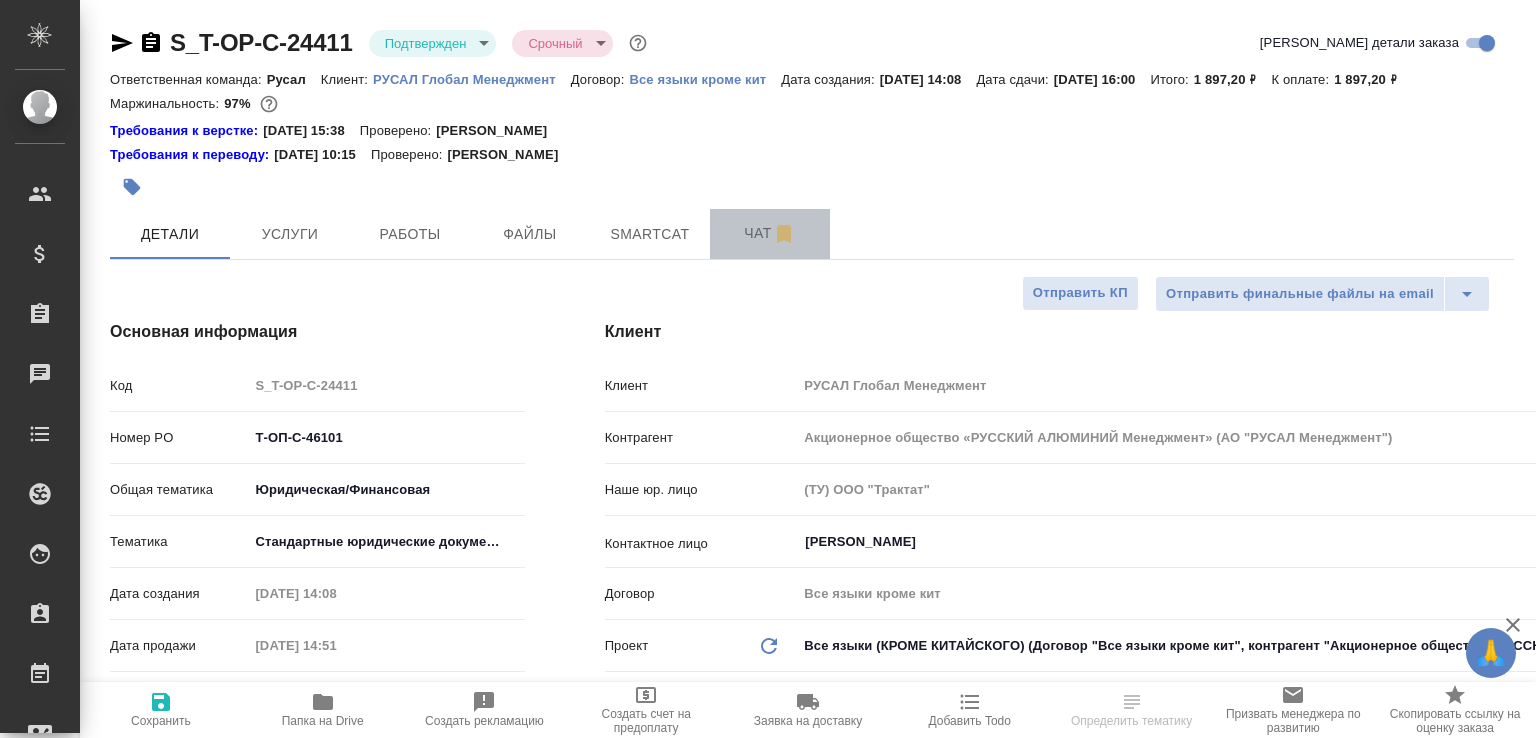 click on "Чат" at bounding box center (770, 234) 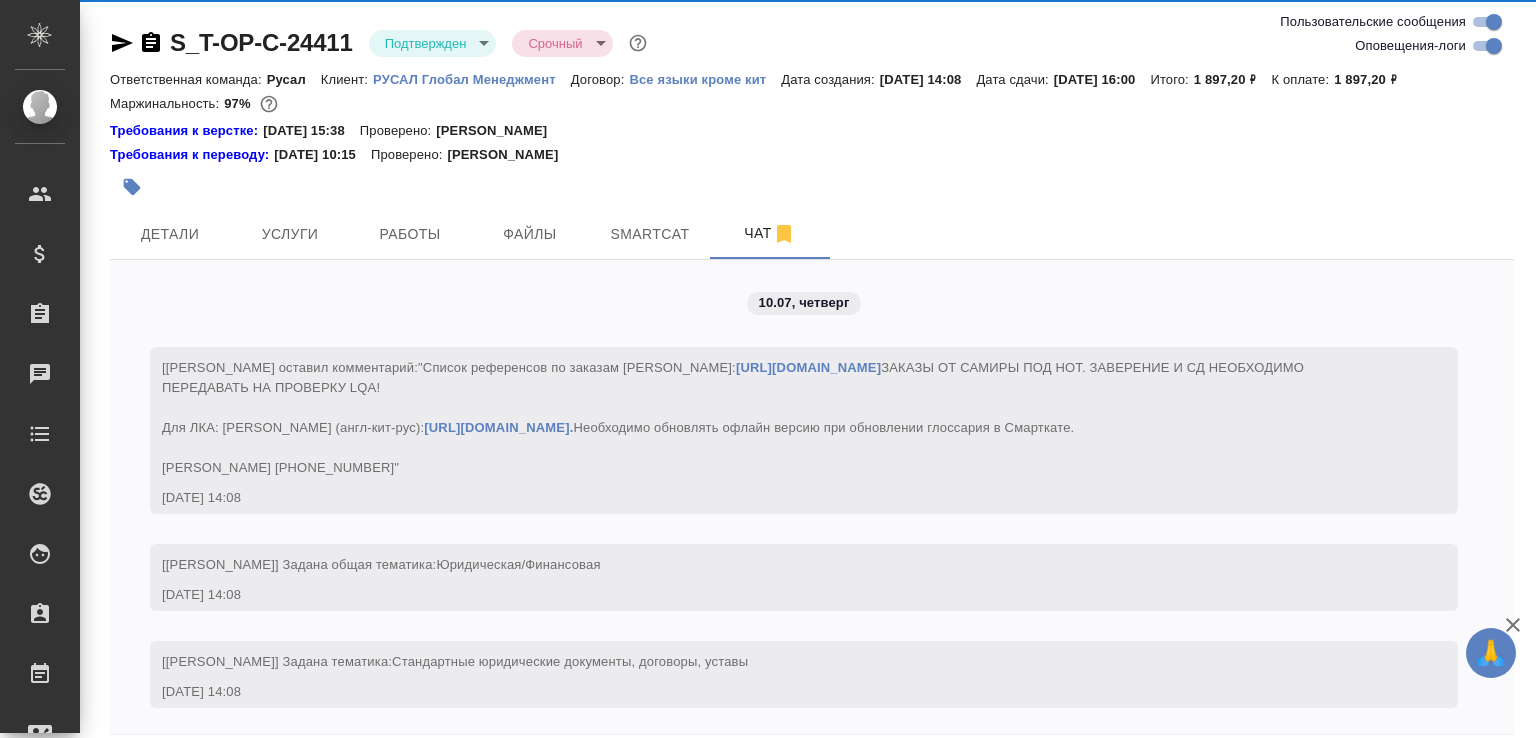 scroll, scrollTop: 2731, scrollLeft: 0, axis: vertical 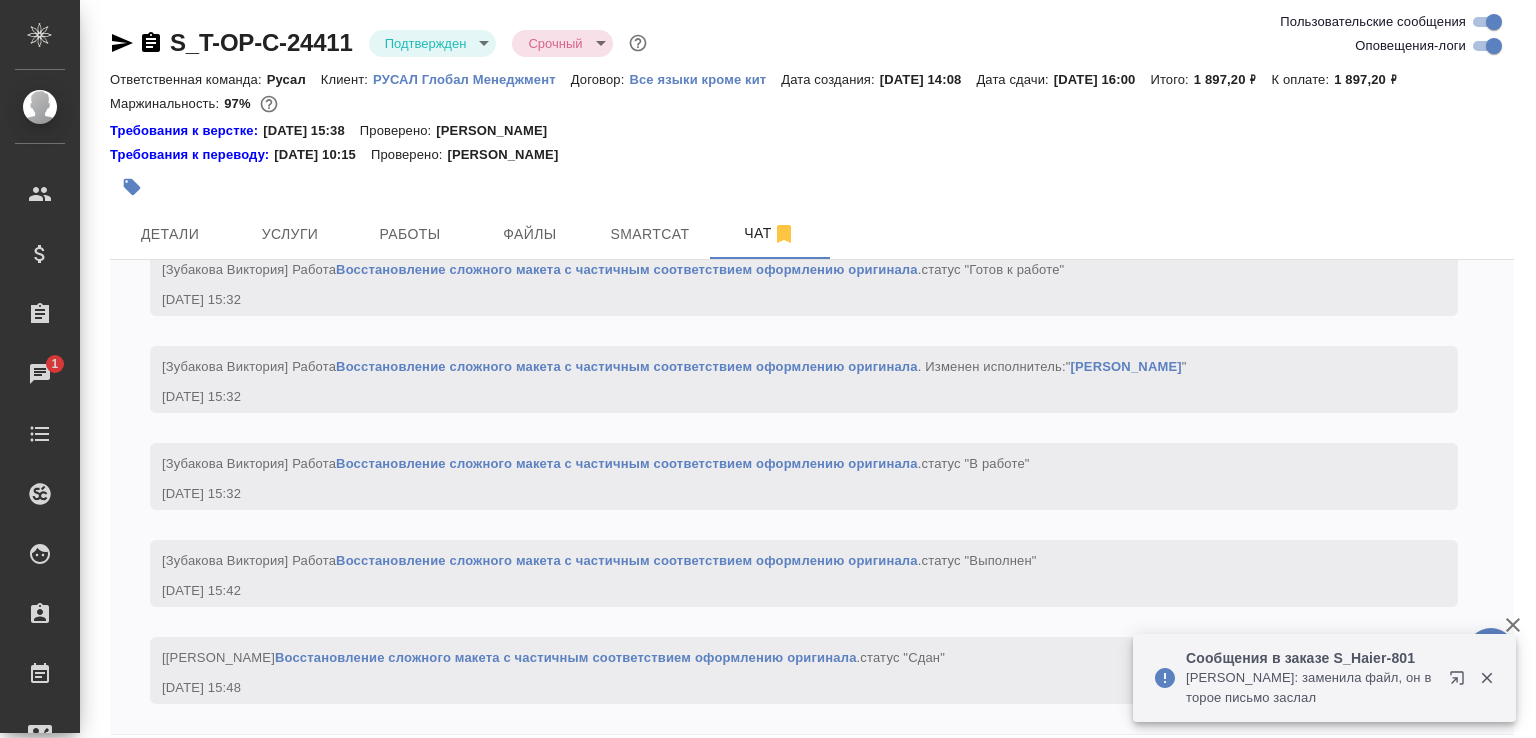 click 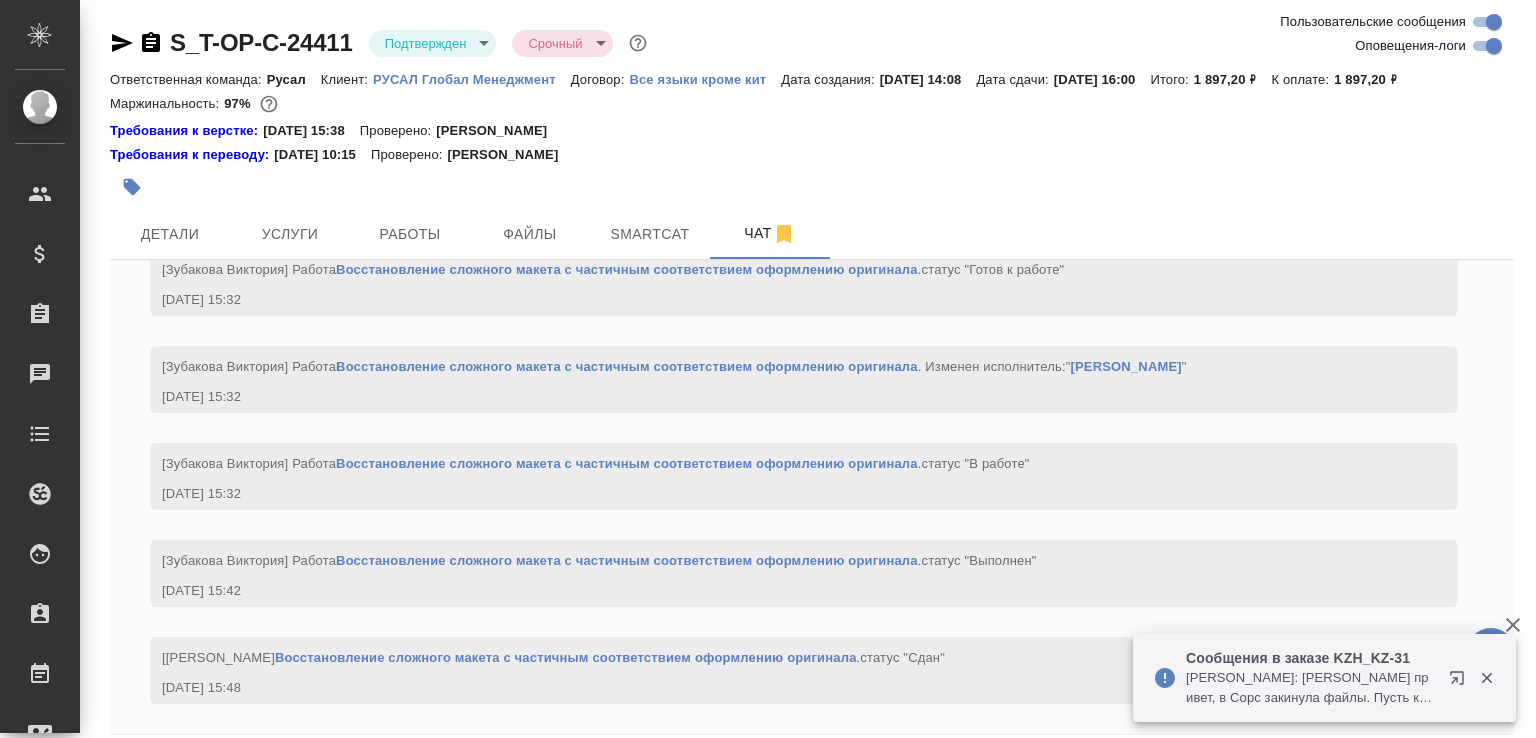 scroll, scrollTop: 111, scrollLeft: 0, axis: vertical 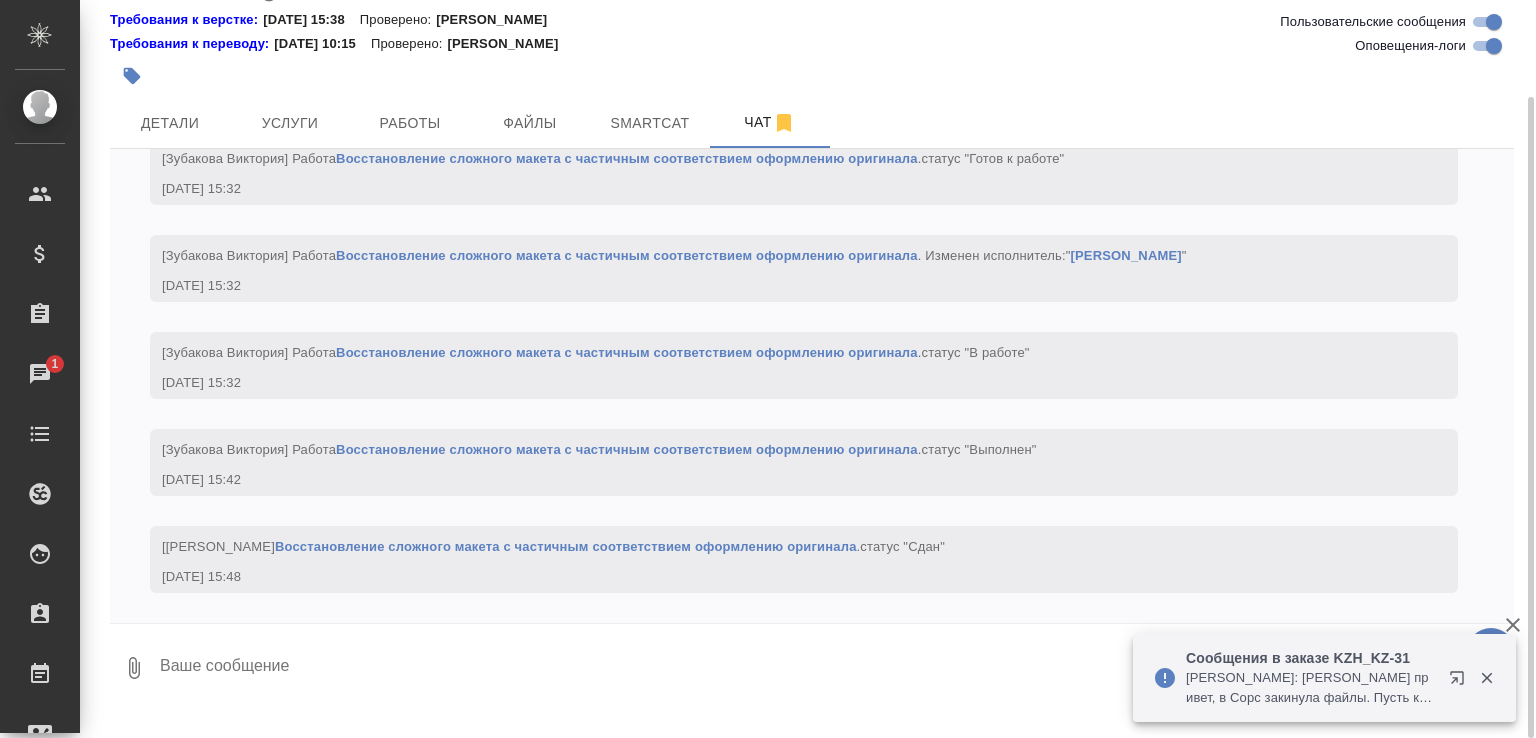 click at bounding box center [836, 668] 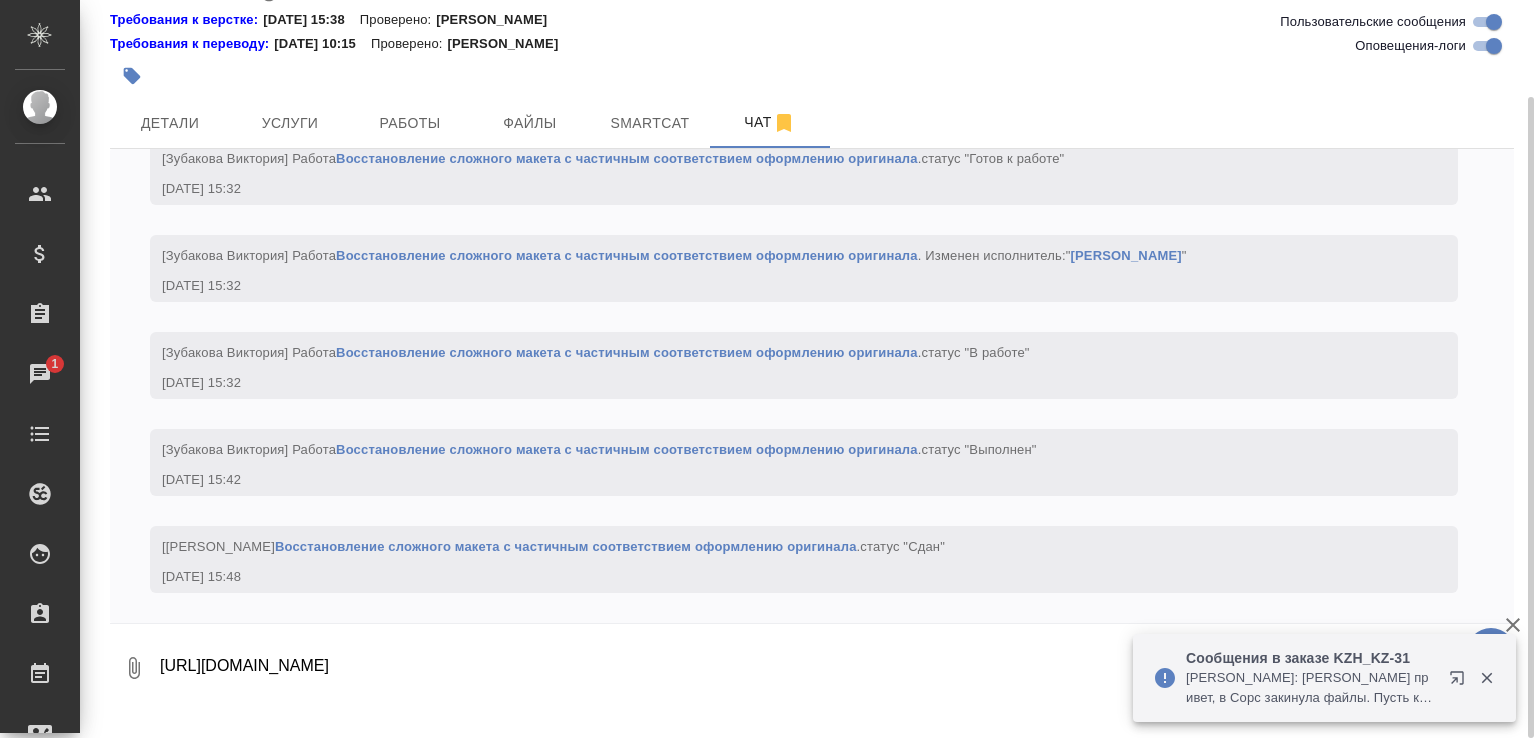 scroll, scrollTop: 13, scrollLeft: 0, axis: vertical 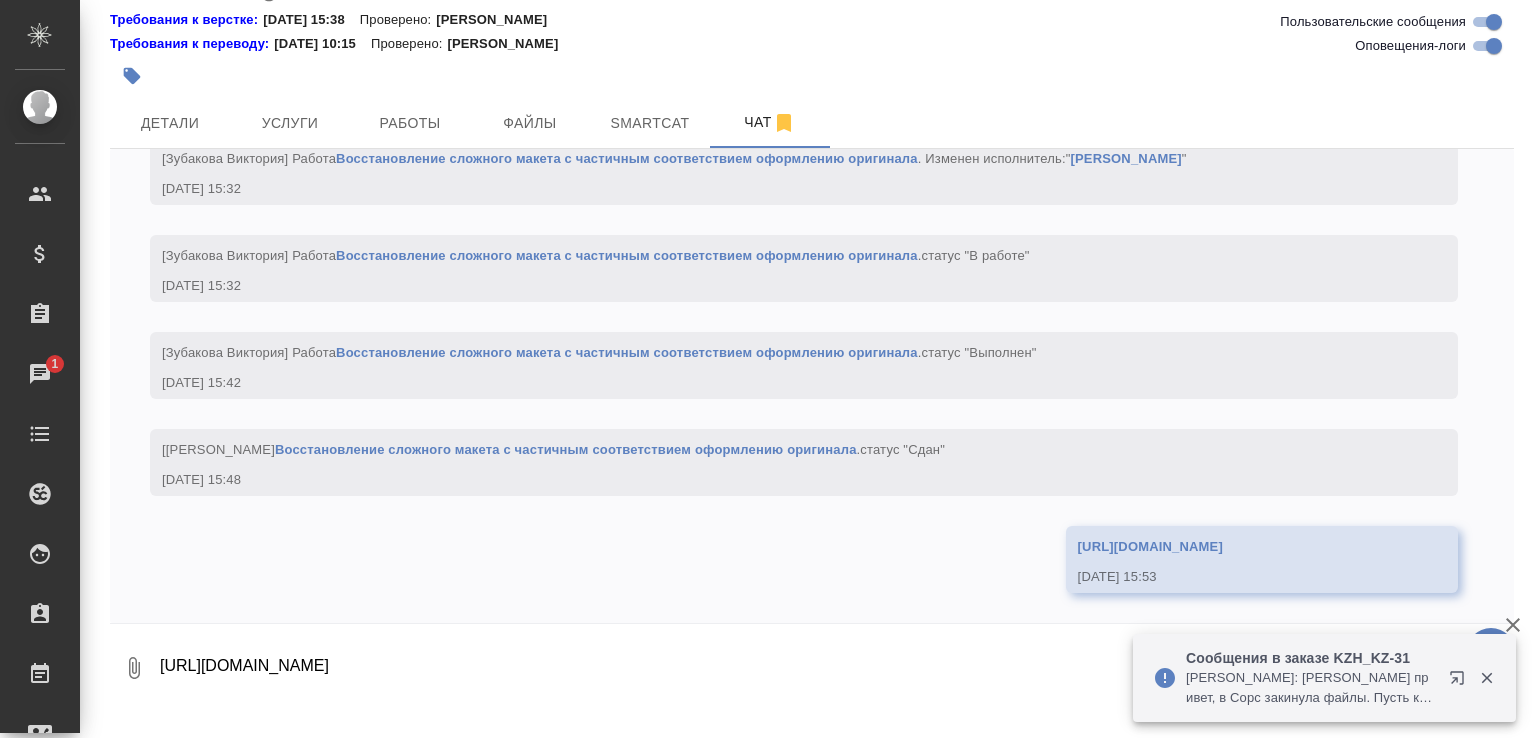 click on "Арсеньева Вера: Асланукова Сати привет, в Сорс закинула файлы. Пусть клиент посмотрит - это то, что он хотел перевести?
https://drive.awatera.com/apps/files/?dir=/Shares/%D0%A5%D0%BE%D0%BB%D0%BE%D0%B4%D0%BD%D1%8B%D0%B9%20KZ/Orders/KZH_KZ-31/Source" at bounding box center [1311, 688] 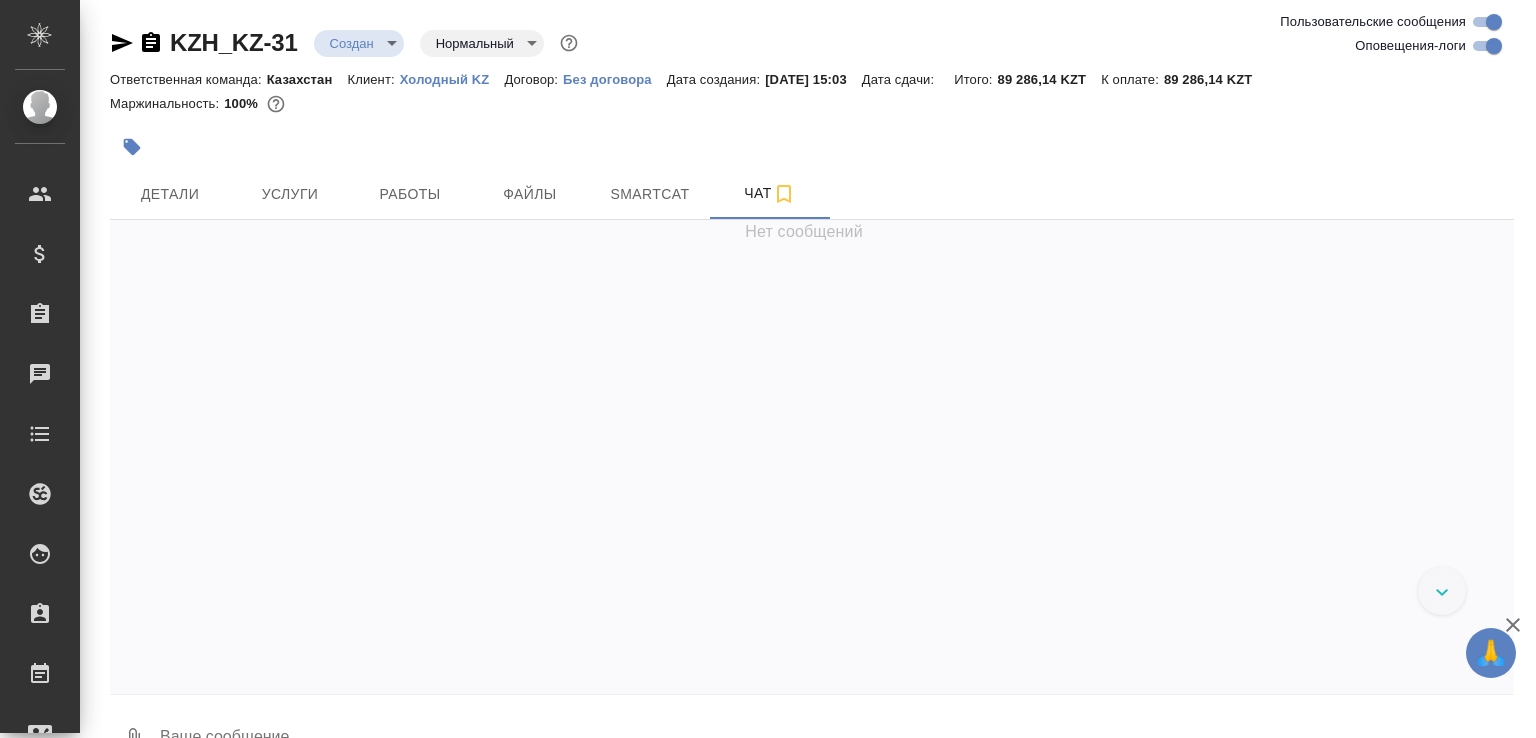 scroll, scrollTop: 0, scrollLeft: 0, axis: both 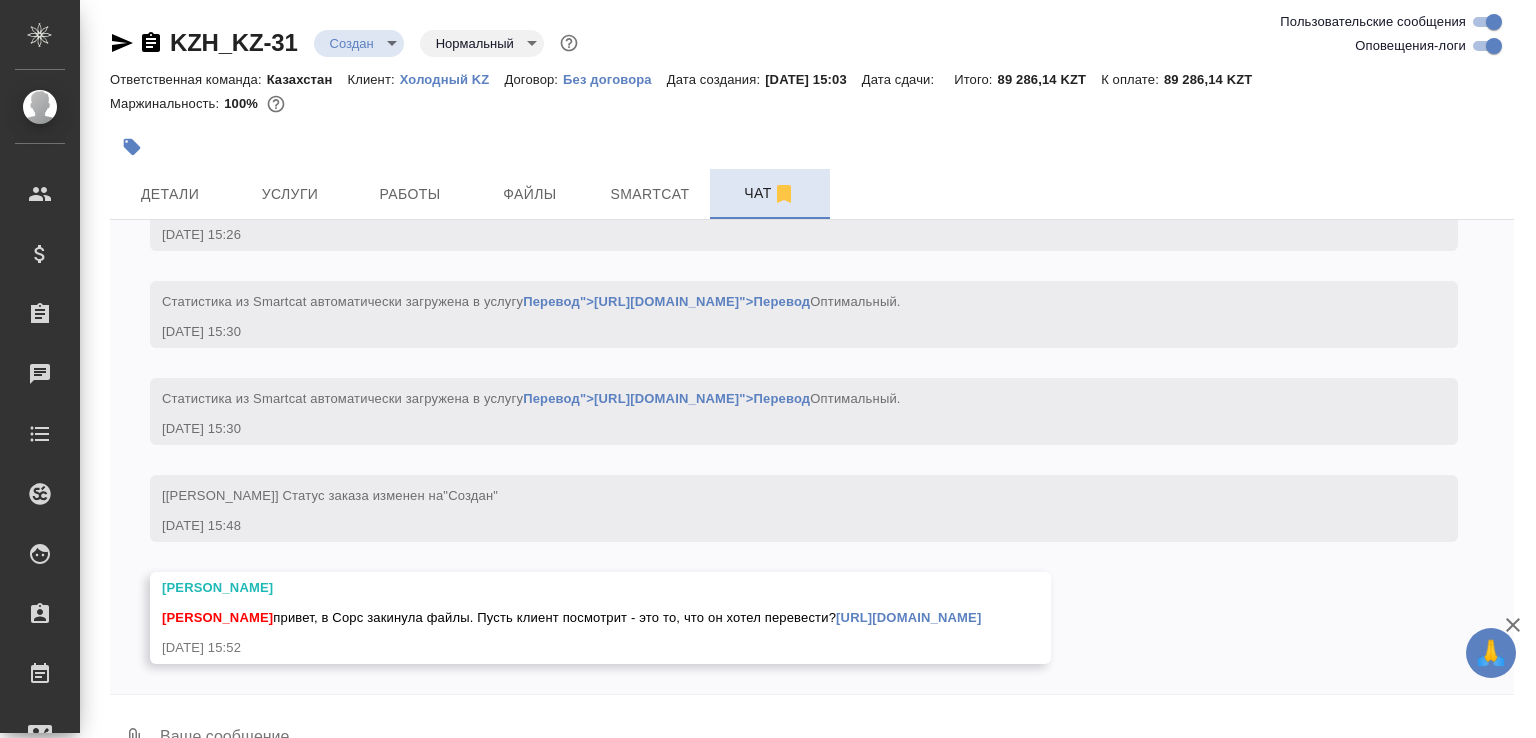 click 